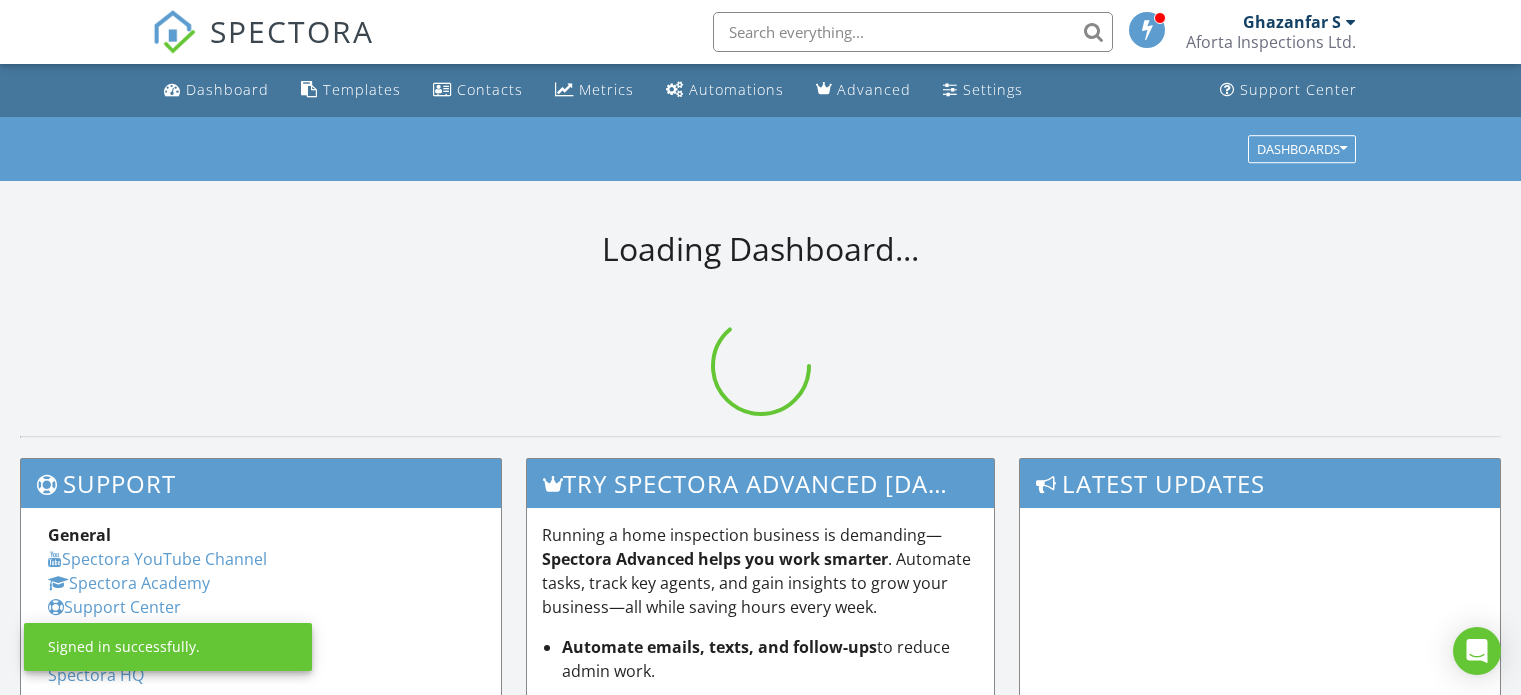 scroll, scrollTop: 0, scrollLeft: 0, axis: both 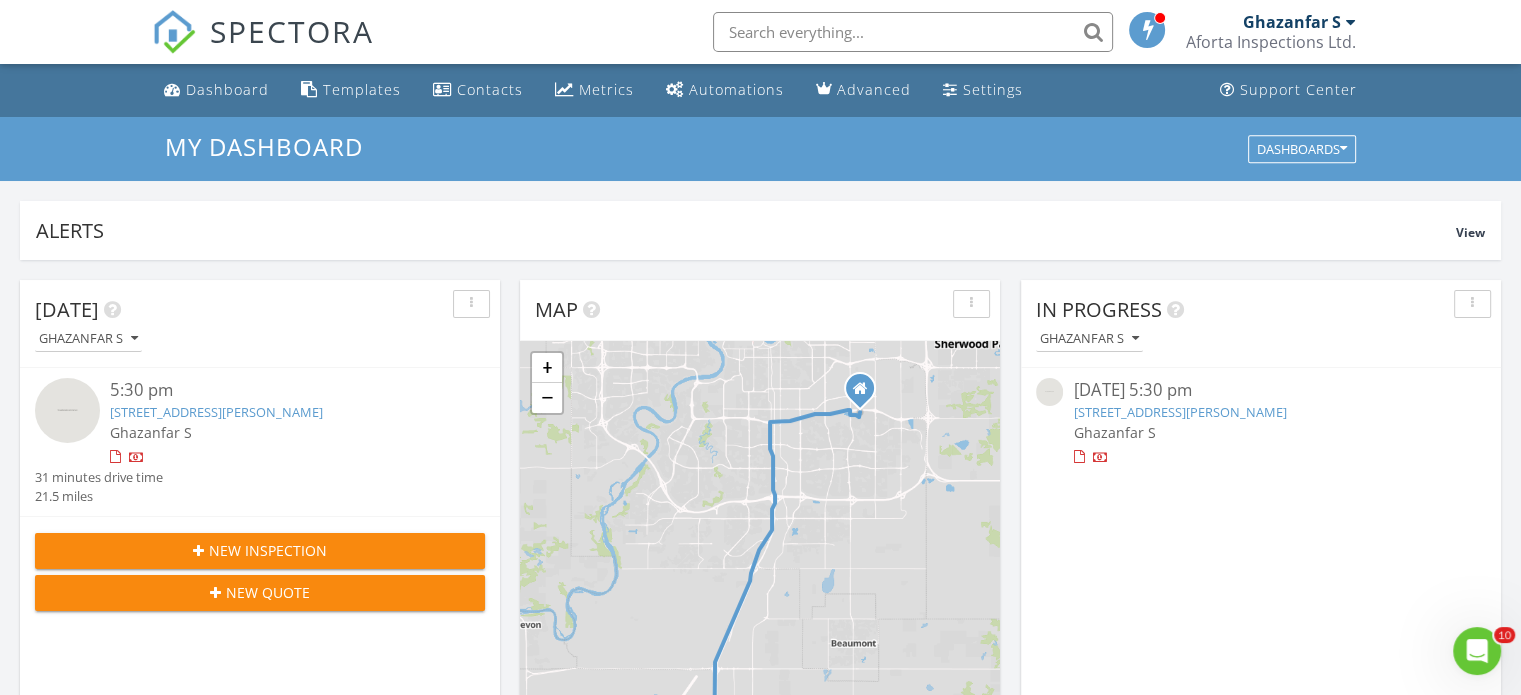 click on "400 Pine Pt, Leduc, AB T9E1S7" at bounding box center [216, 412] 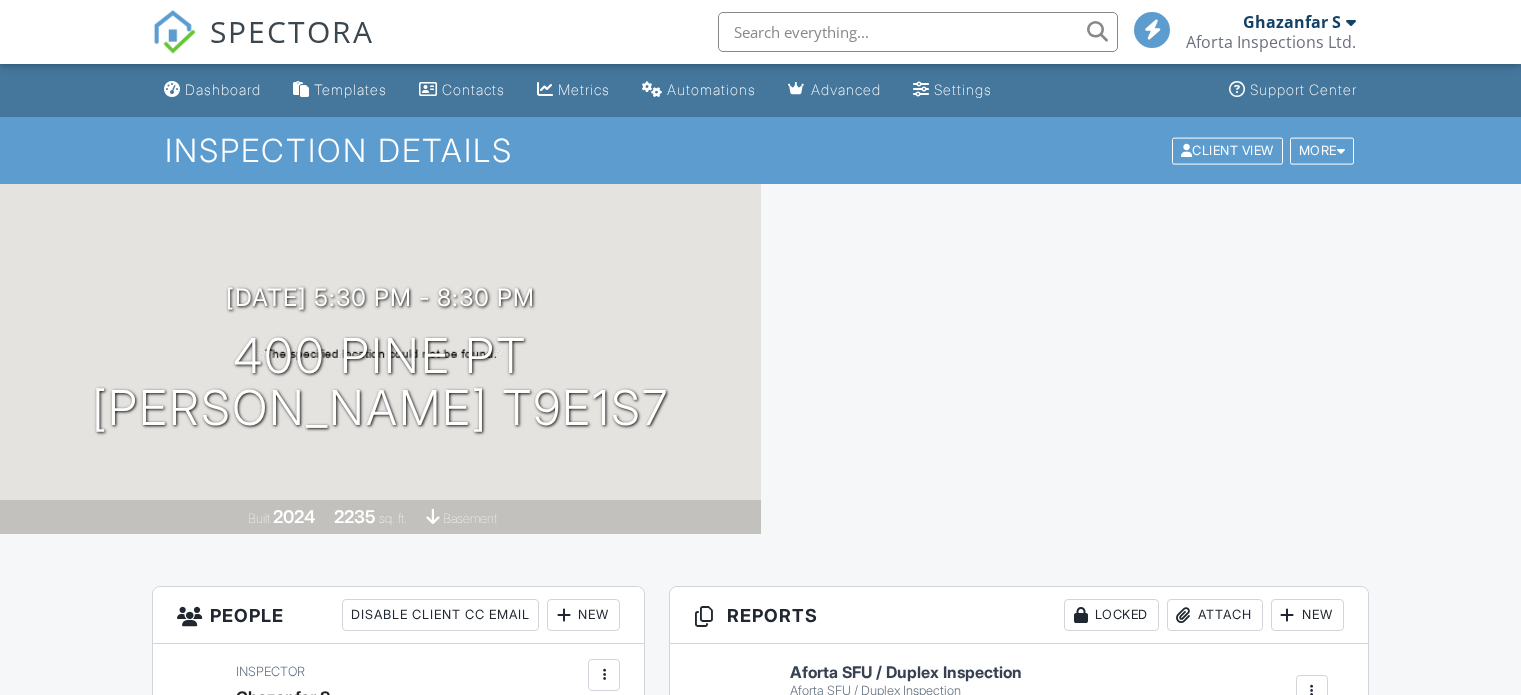 scroll, scrollTop: 0, scrollLeft: 0, axis: both 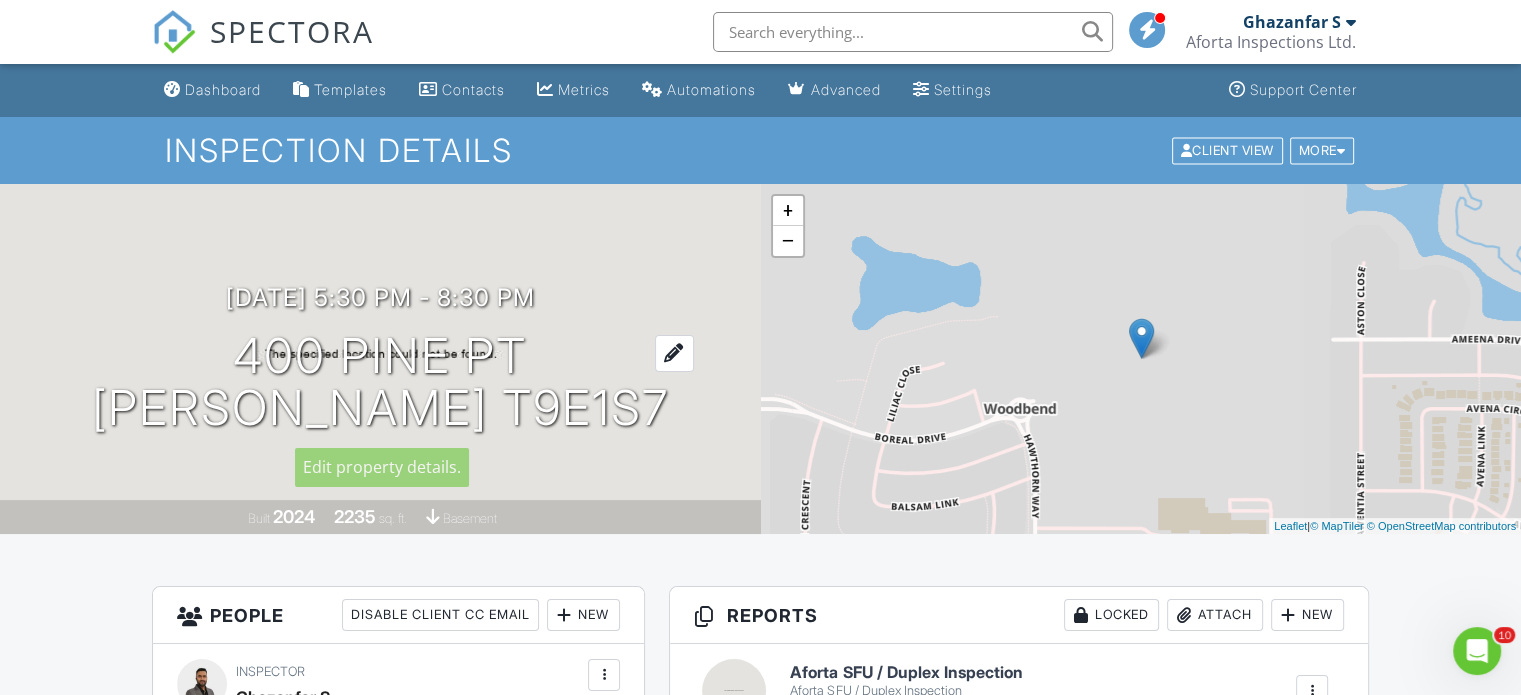 click at bounding box center (674, 353) 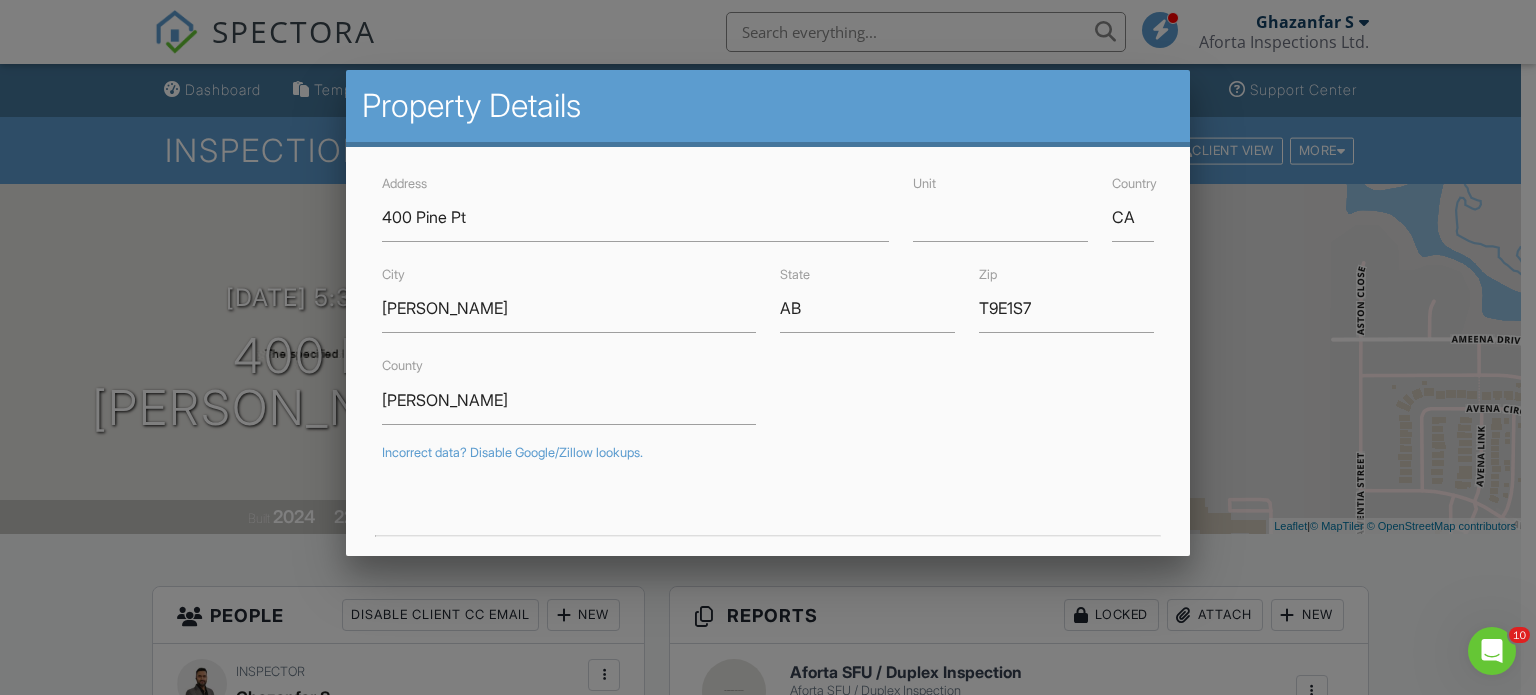click at bounding box center [768, 334] 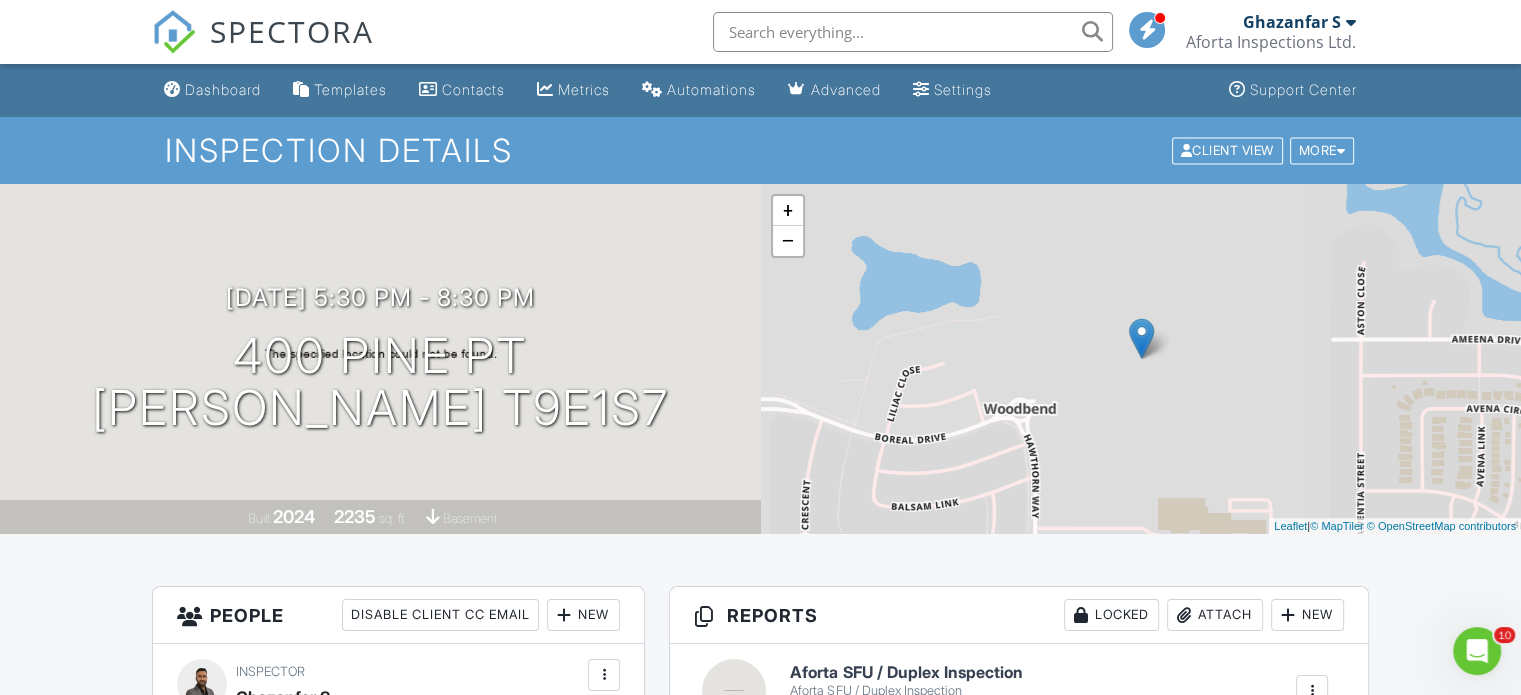 click on "07/09/2025  5:30 pm
- 8:30 pm
400 Pine Pt
Leduc, AB T9E1S7
Built
2024
2235
sq. ft.
basement" at bounding box center [380, 359] 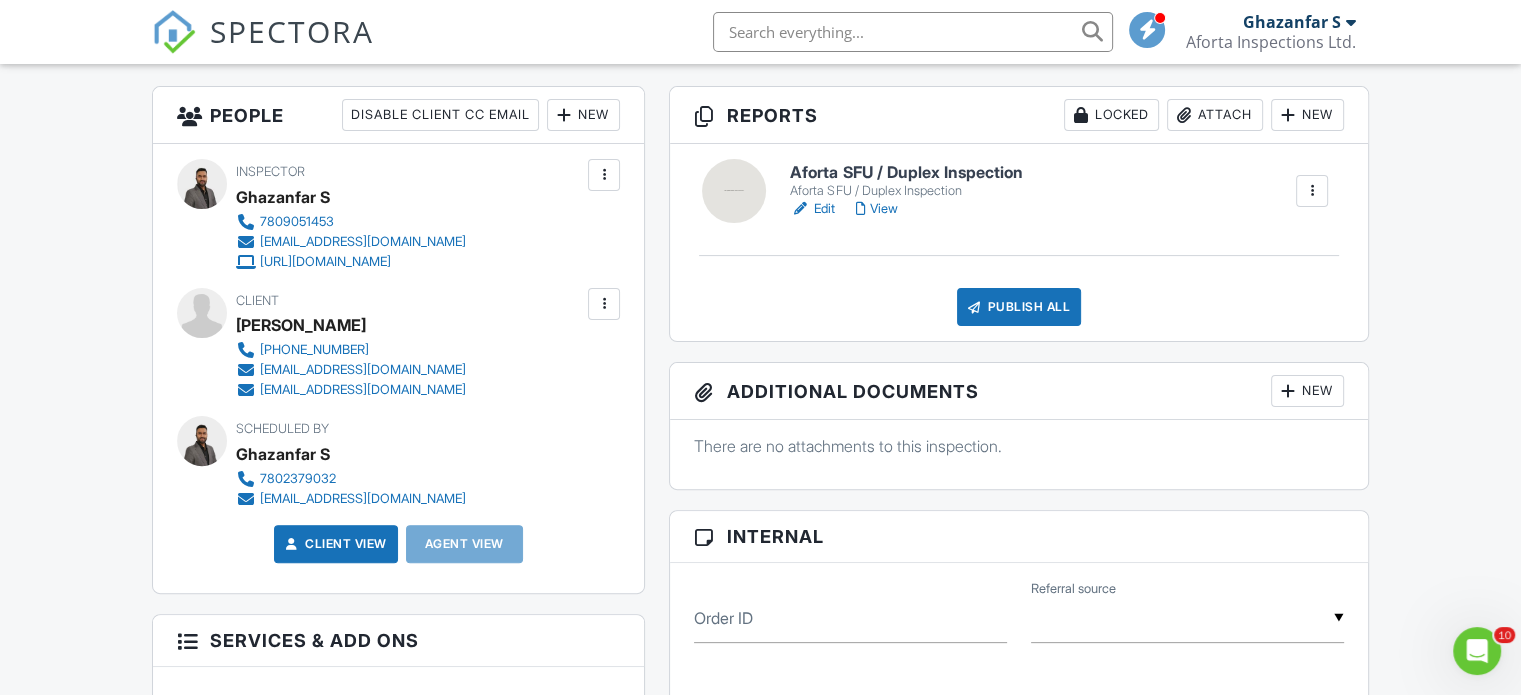 scroll, scrollTop: 500, scrollLeft: 0, axis: vertical 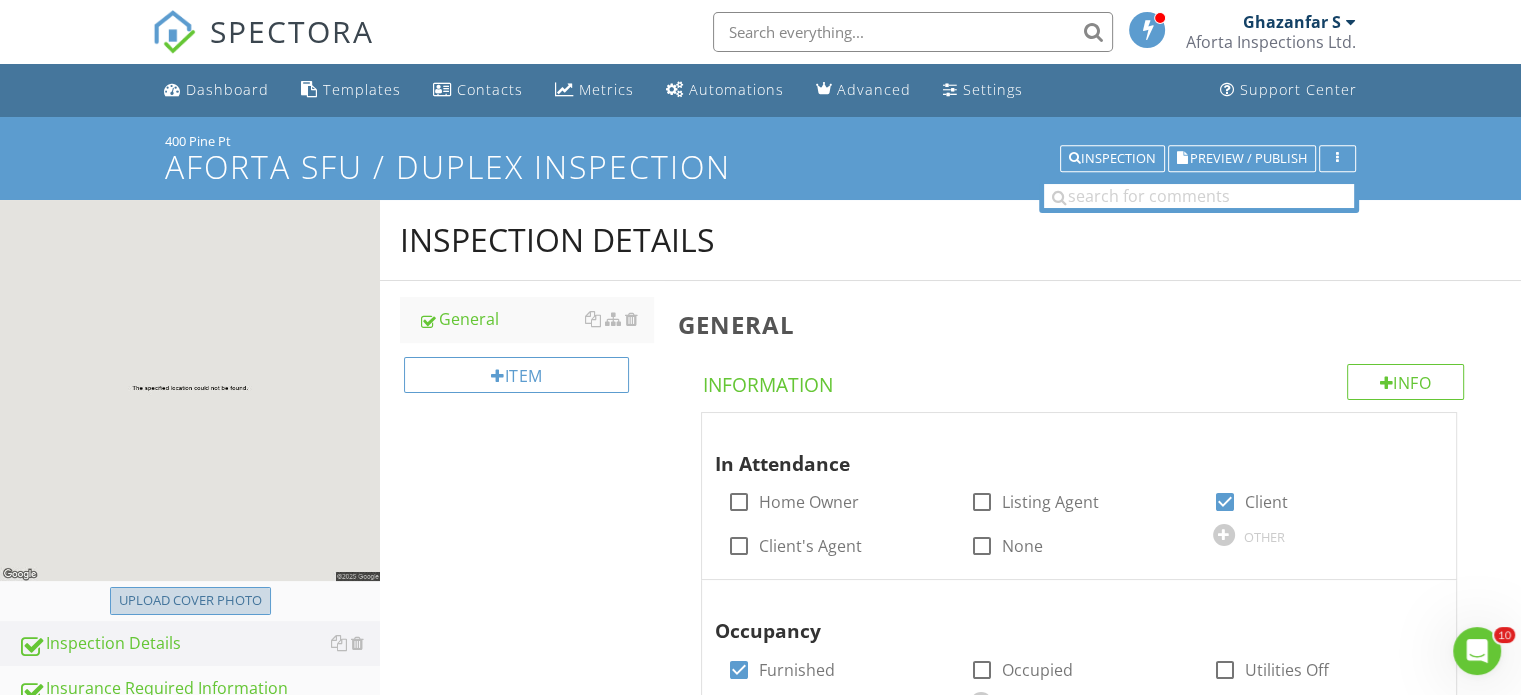 click on "Upload cover photo" at bounding box center [190, 601] 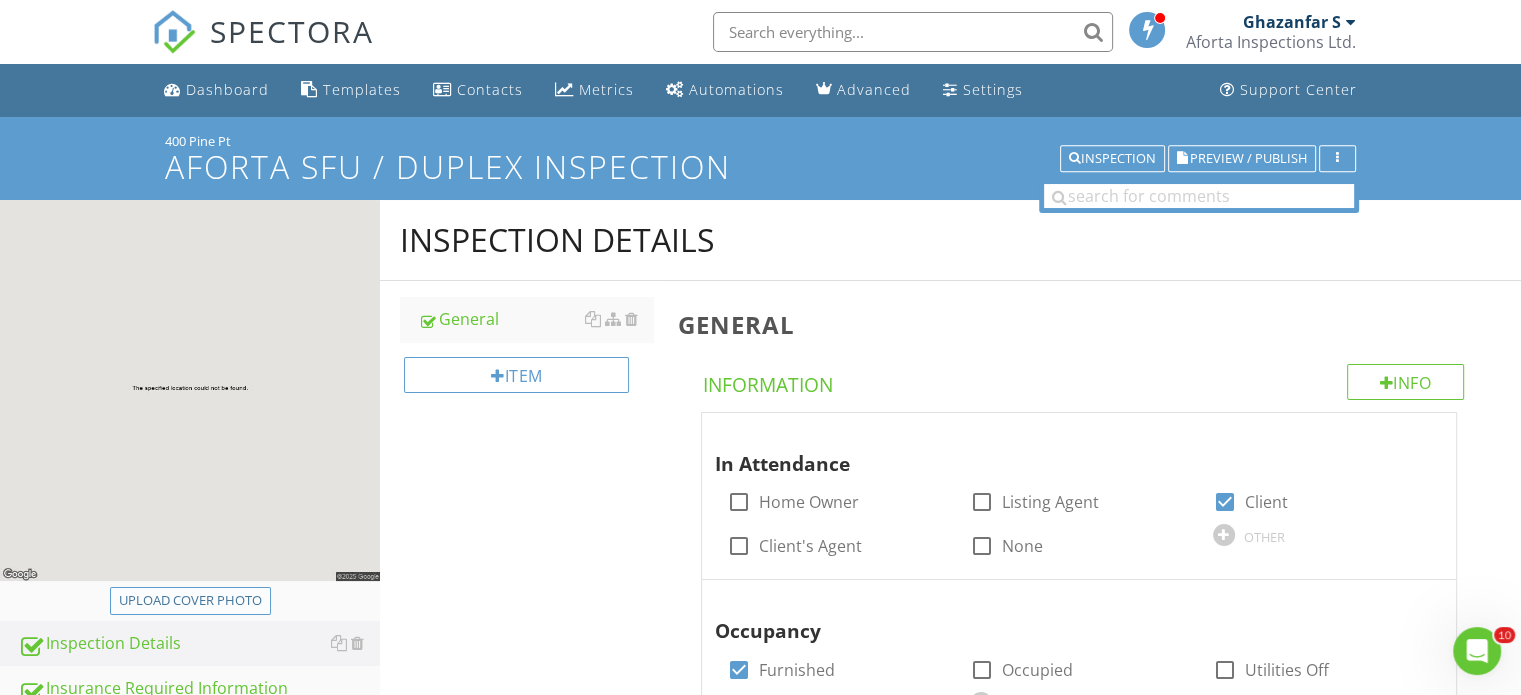 type on "C:\fakepath\WhatsApp Image 2025-07-09 at 23.54.29_bcb4fbc4.jpg" 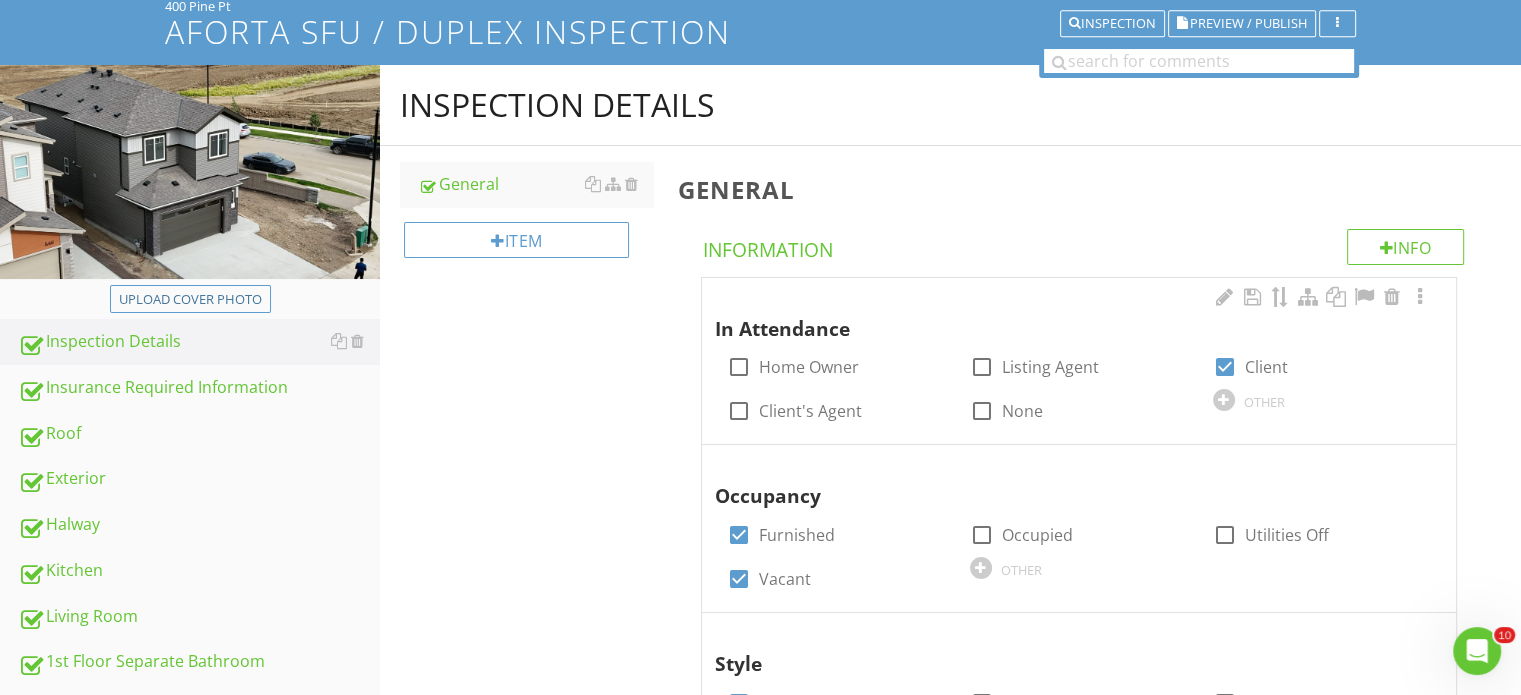 scroll, scrollTop: 0, scrollLeft: 0, axis: both 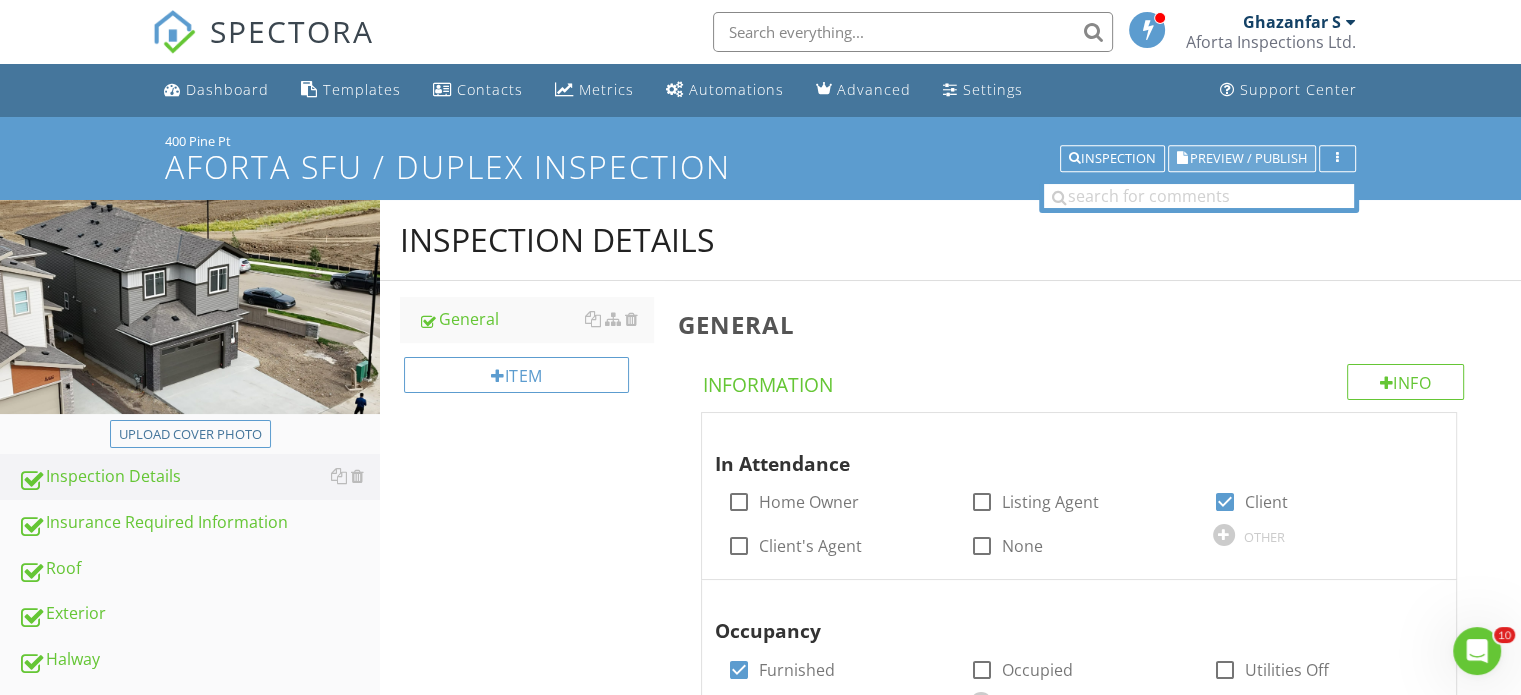 click on "Preview / Publish" at bounding box center (1248, 158) 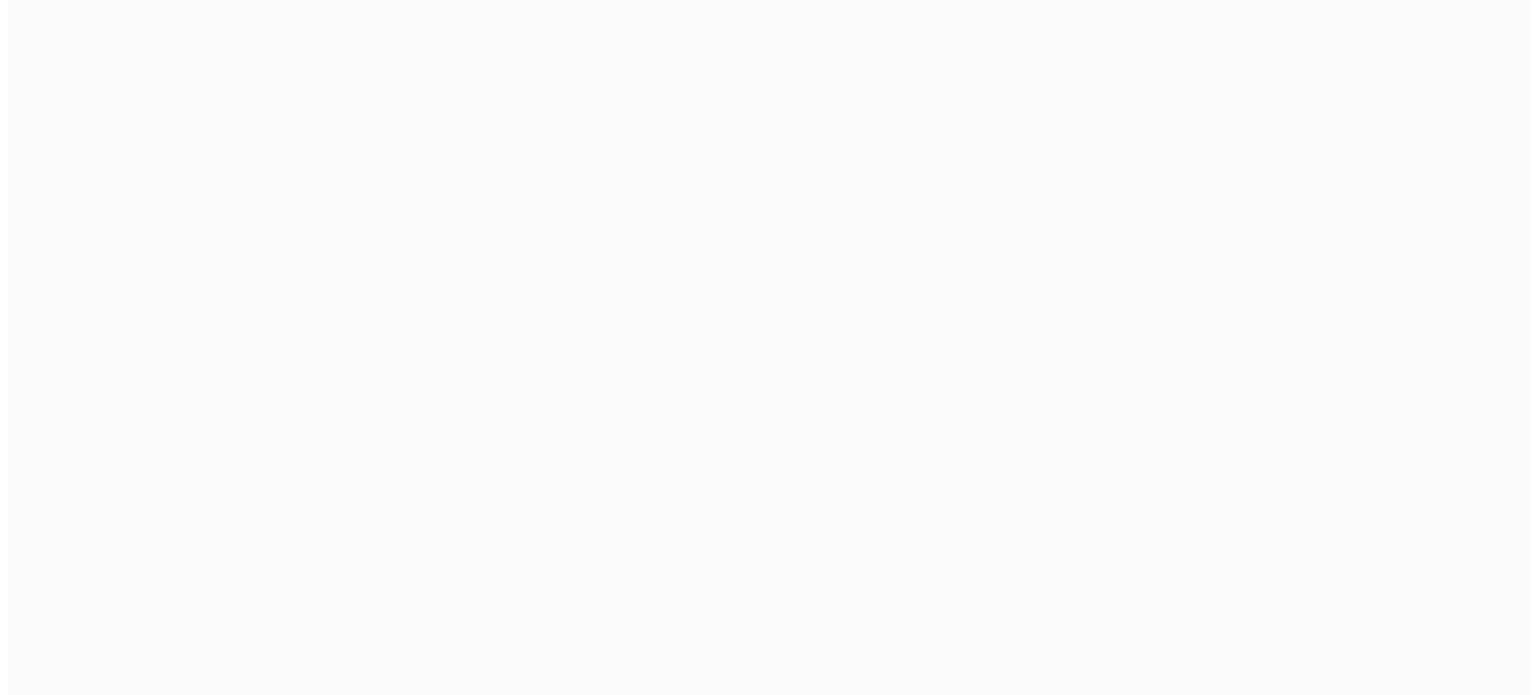 scroll, scrollTop: 0, scrollLeft: 0, axis: both 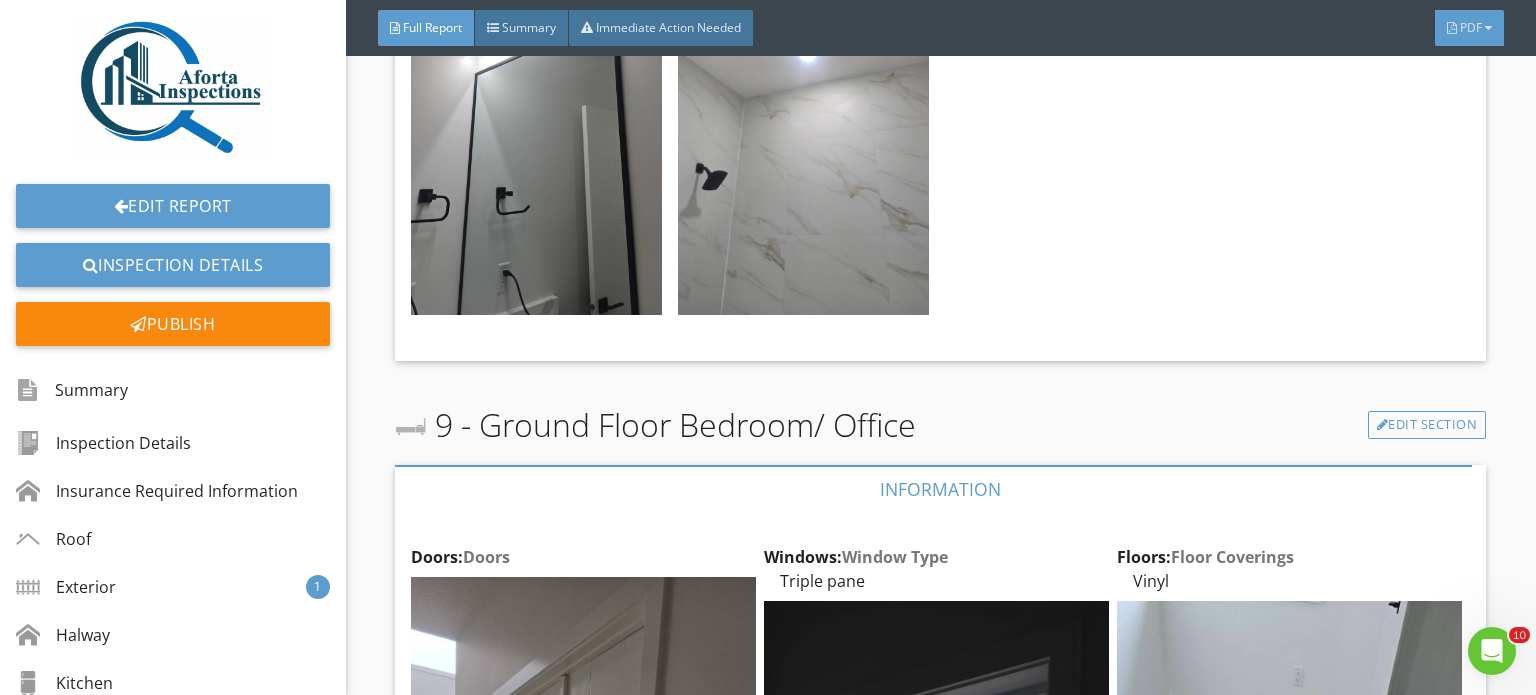 click on "PDF" at bounding box center [1469, 28] 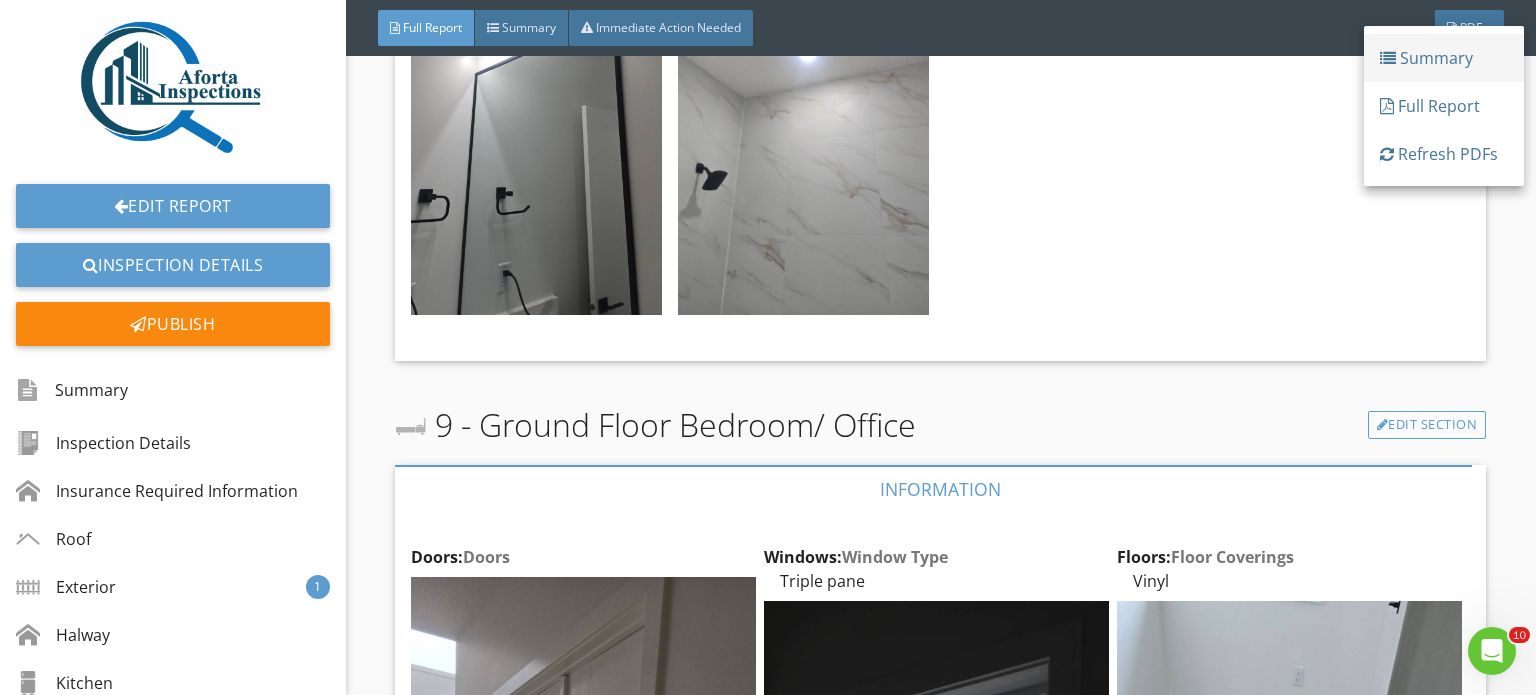 click on "Summary" at bounding box center (1444, 58) 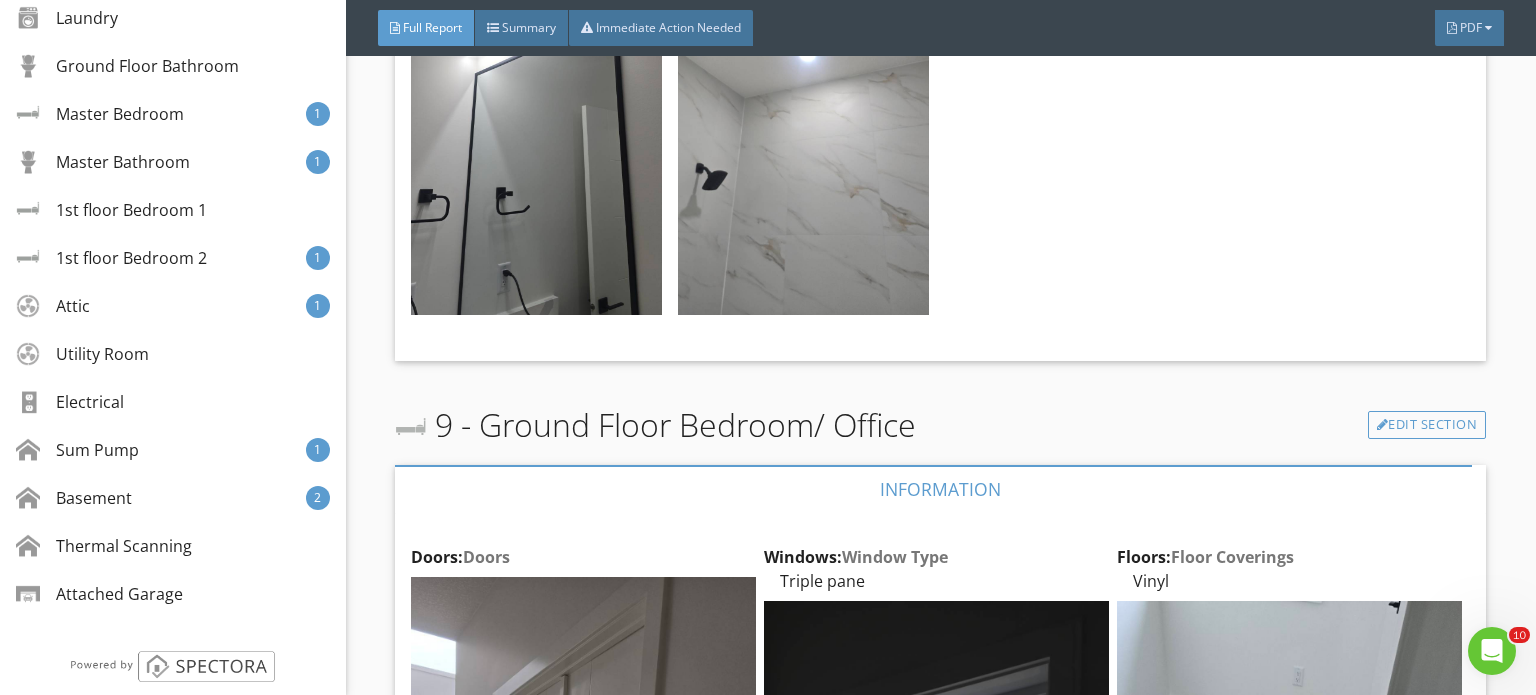 scroll, scrollTop: 896, scrollLeft: 0, axis: vertical 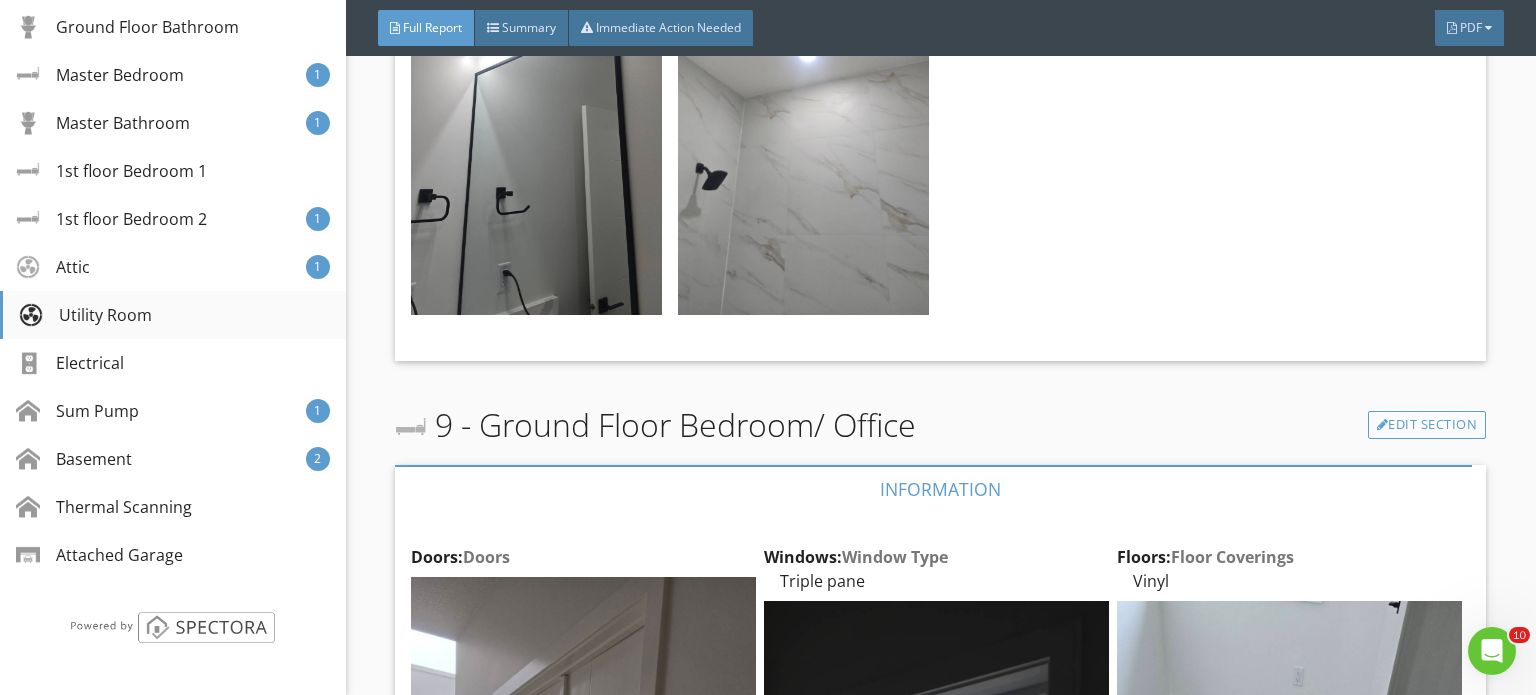 click on "Utility Room" at bounding box center [85, 315] 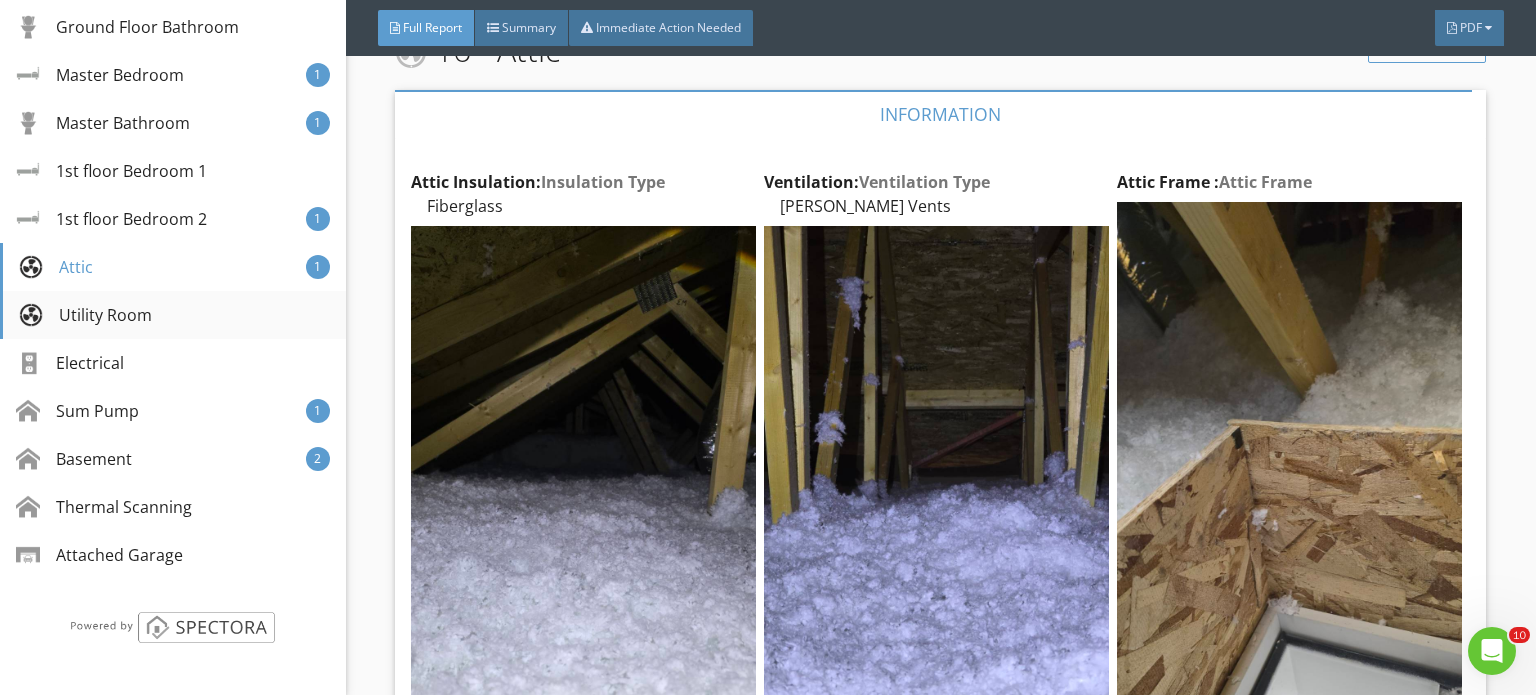 scroll, scrollTop: 41241, scrollLeft: 0, axis: vertical 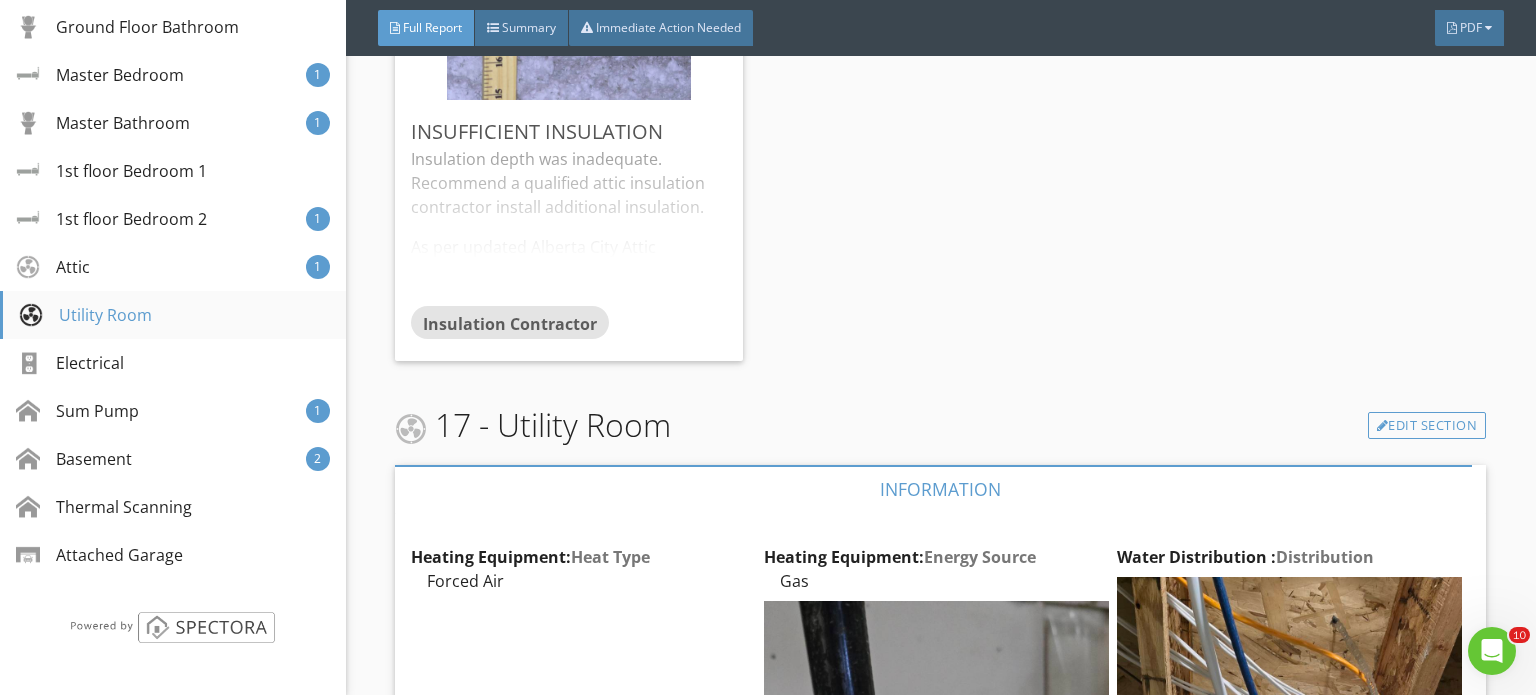 click on "Utility Room" at bounding box center (85, 315) 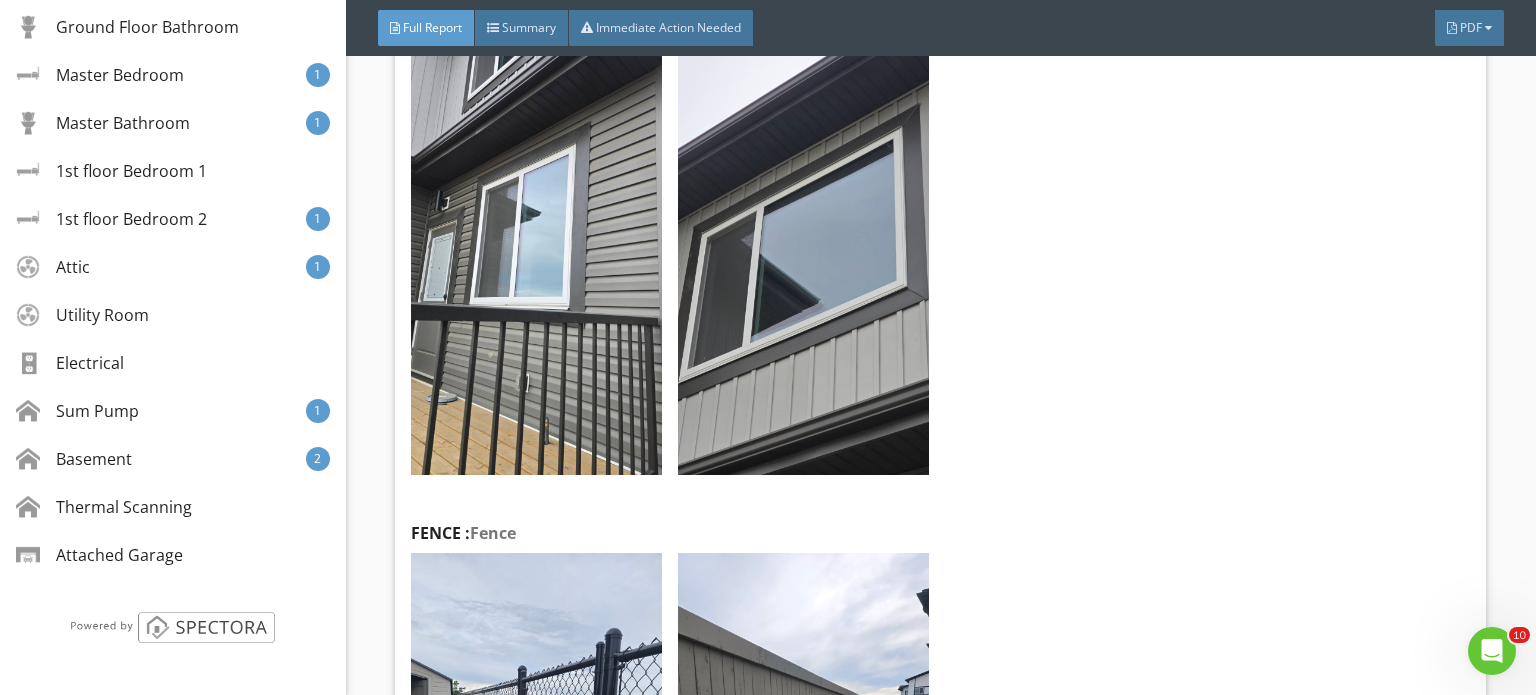 scroll, scrollTop: 0, scrollLeft: 0, axis: both 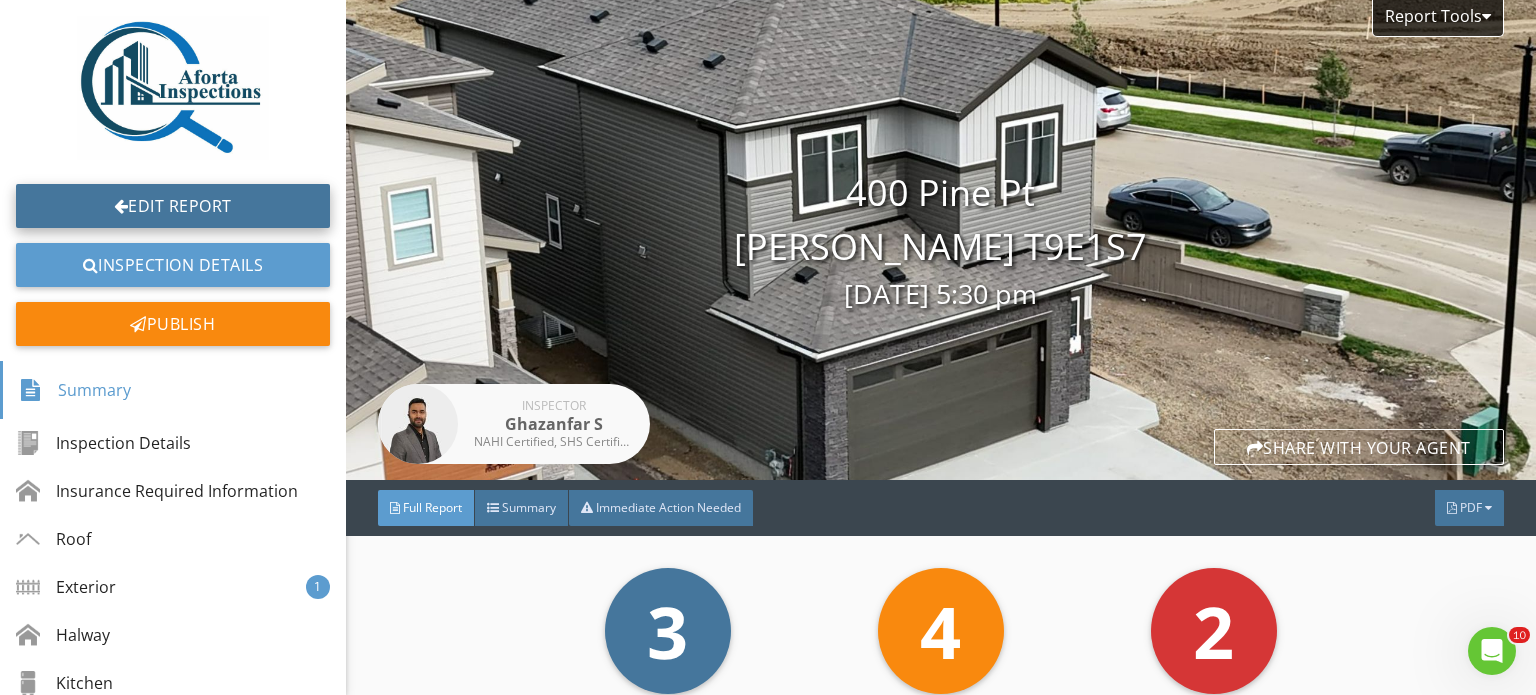 click on "Edit Report" at bounding box center [173, 206] 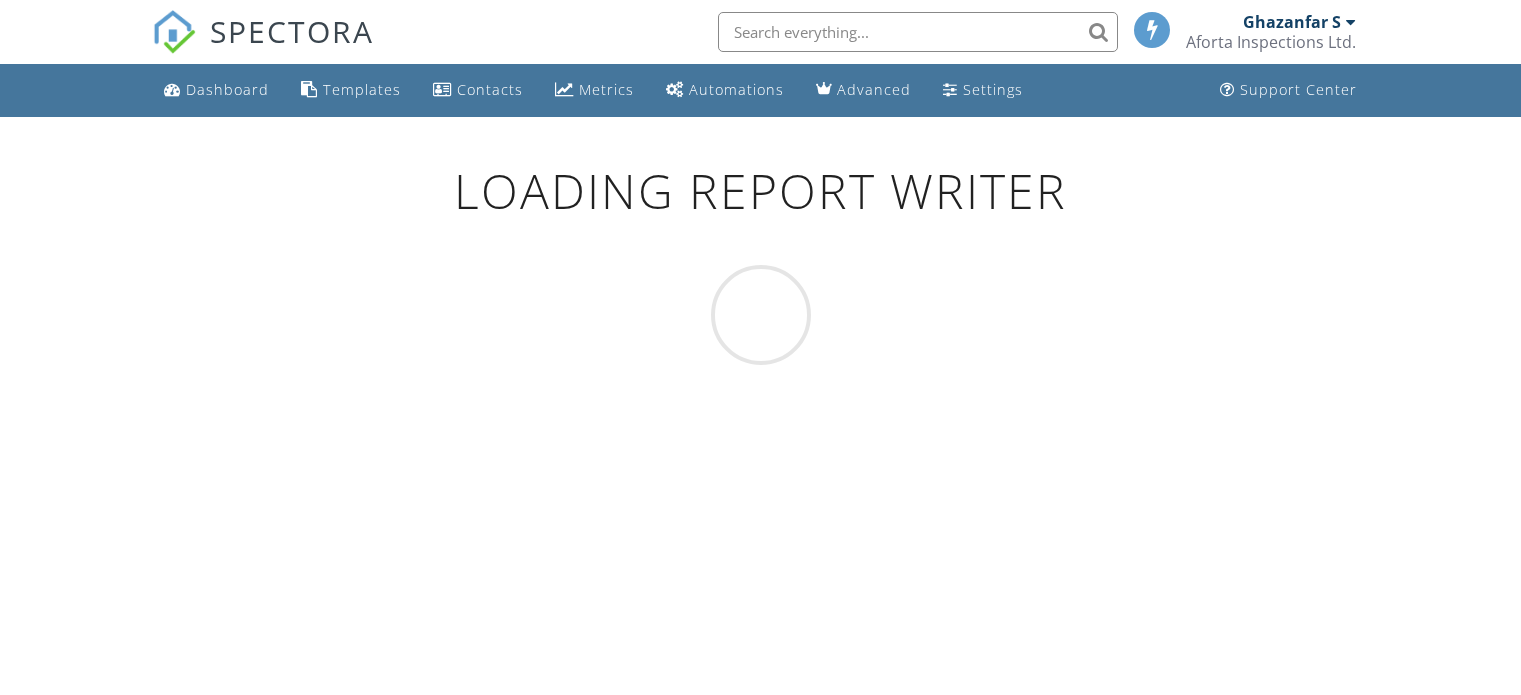 scroll, scrollTop: 0, scrollLeft: 0, axis: both 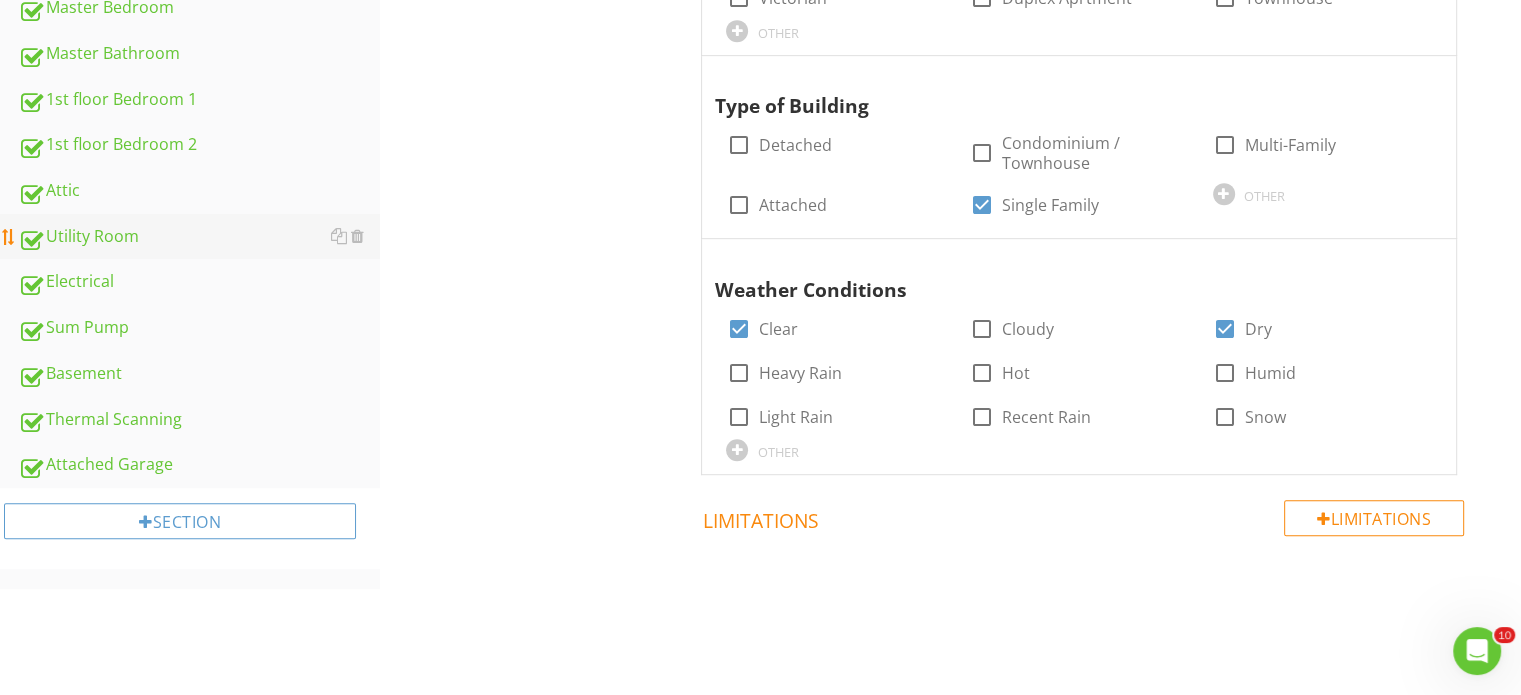 click on "Utility Room" at bounding box center [199, 237] 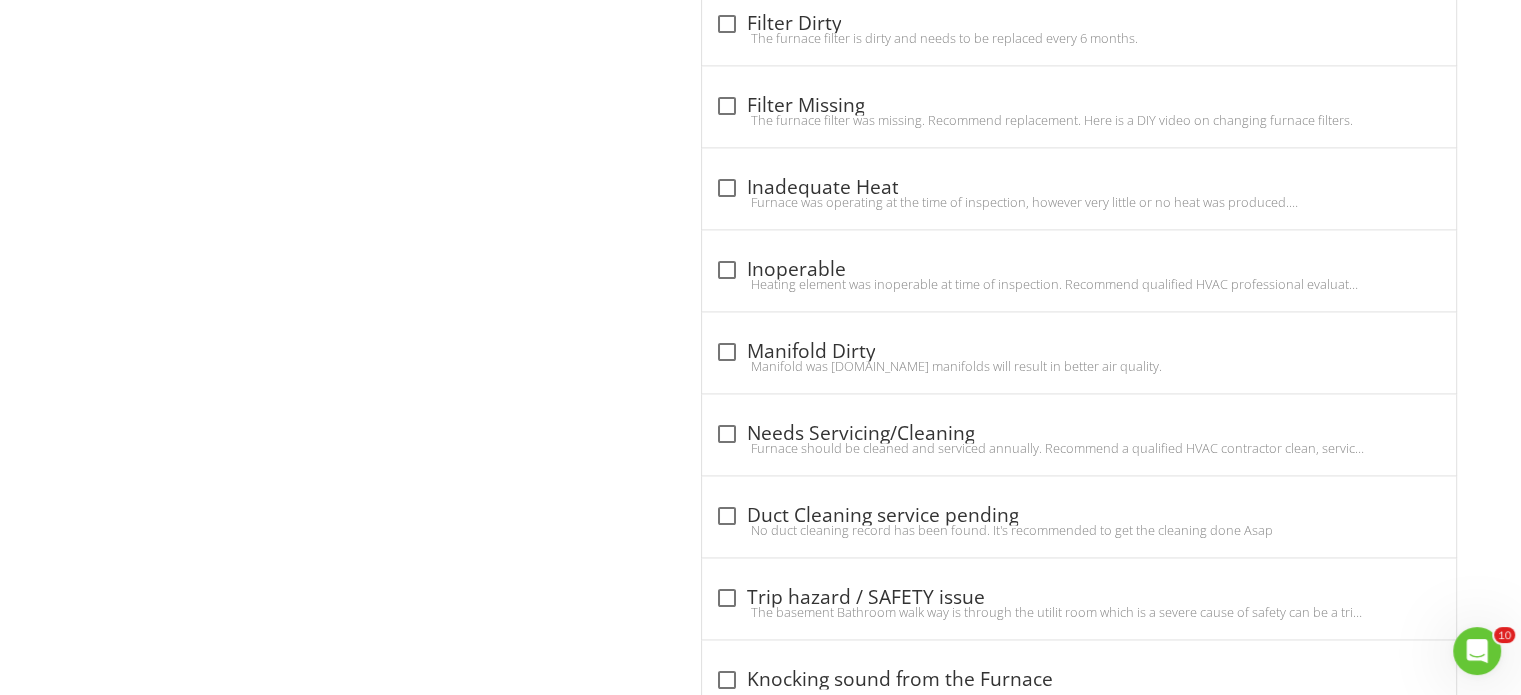 scroll, scrollTop: 2818, scrollLeft: 0, axis: vertical 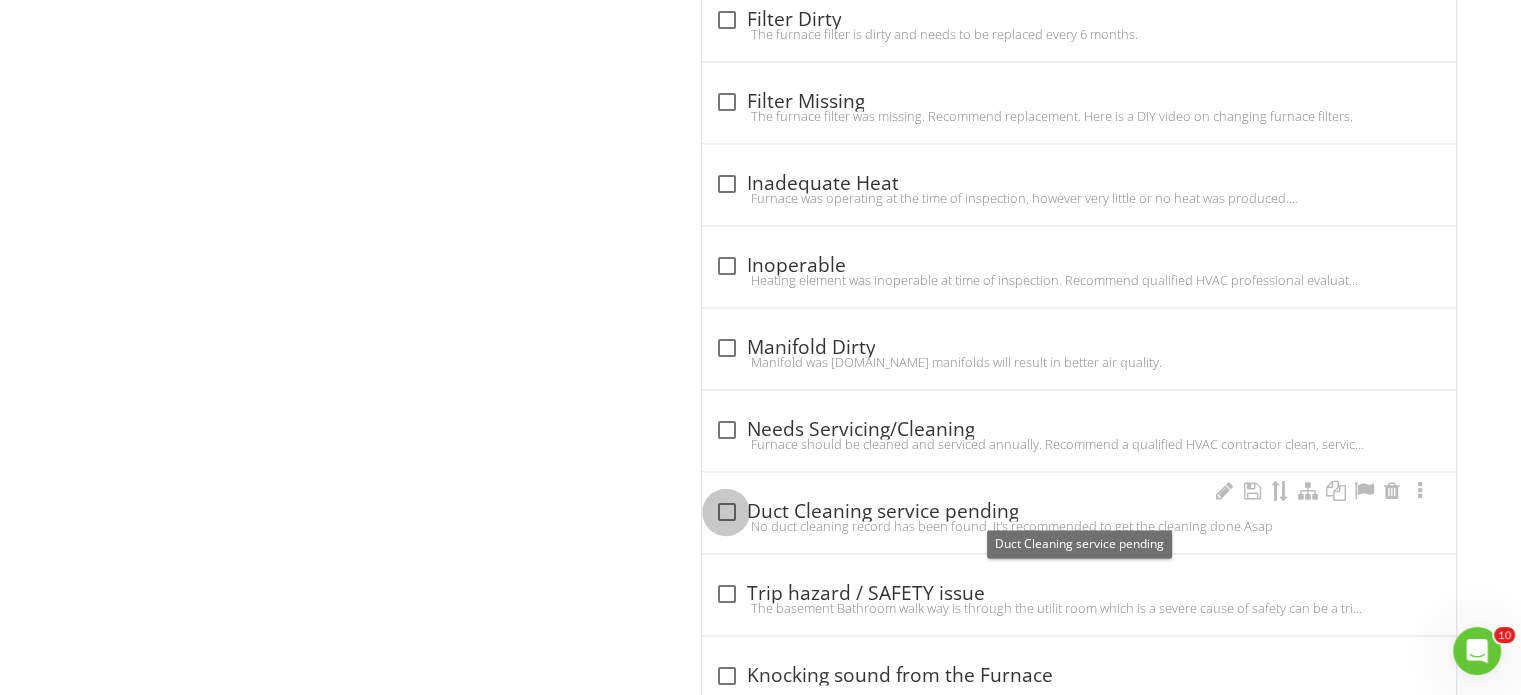 click at bounding box center [726, 512] 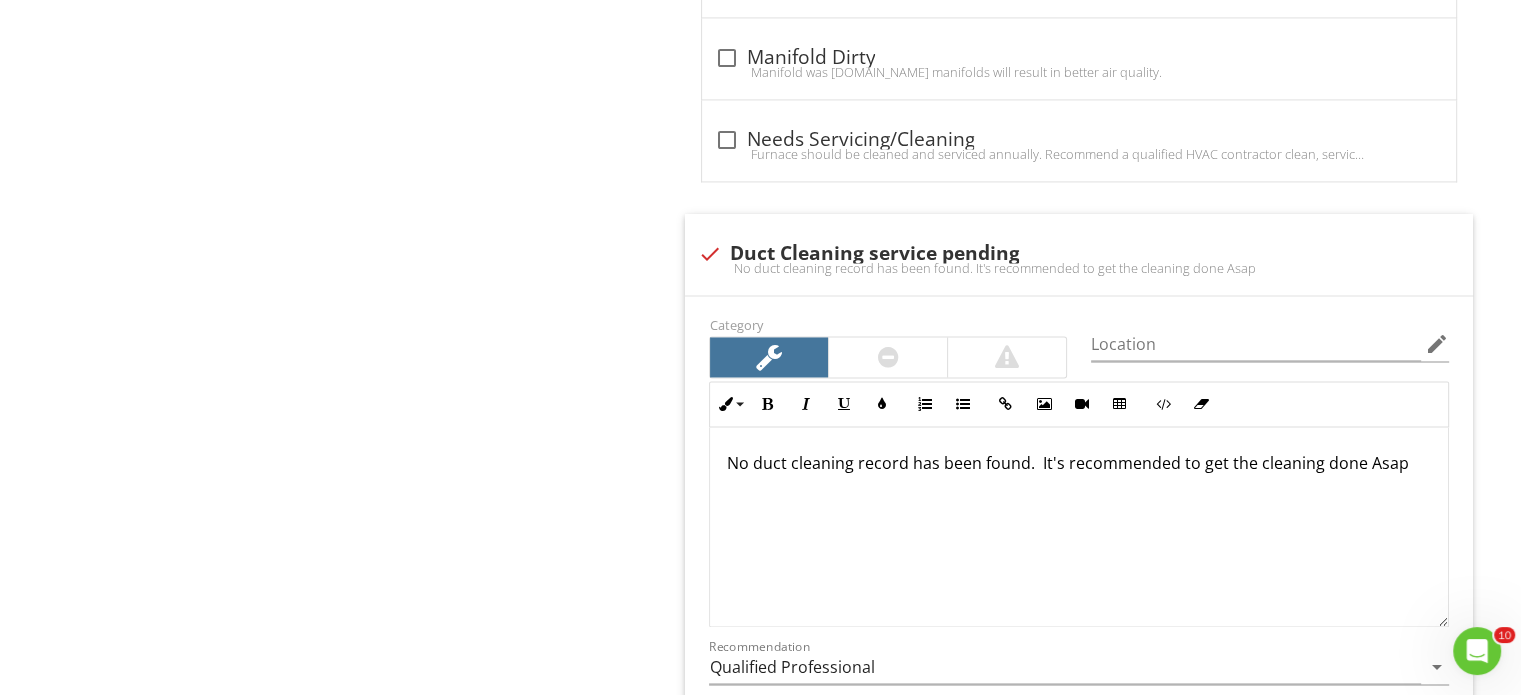 scroll, scrollTop: 3124, scrollLeft: 0, axis: vertical 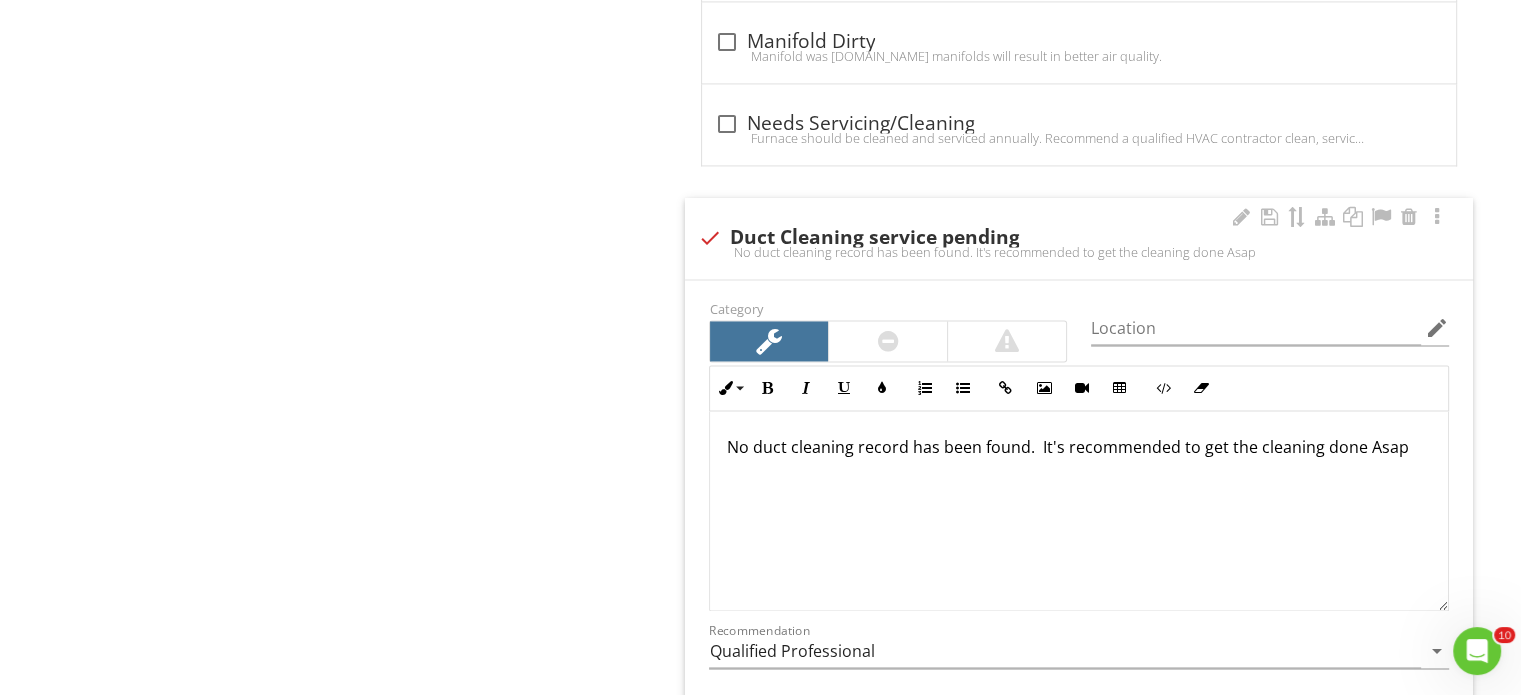 click at bounding box center [888, 341] 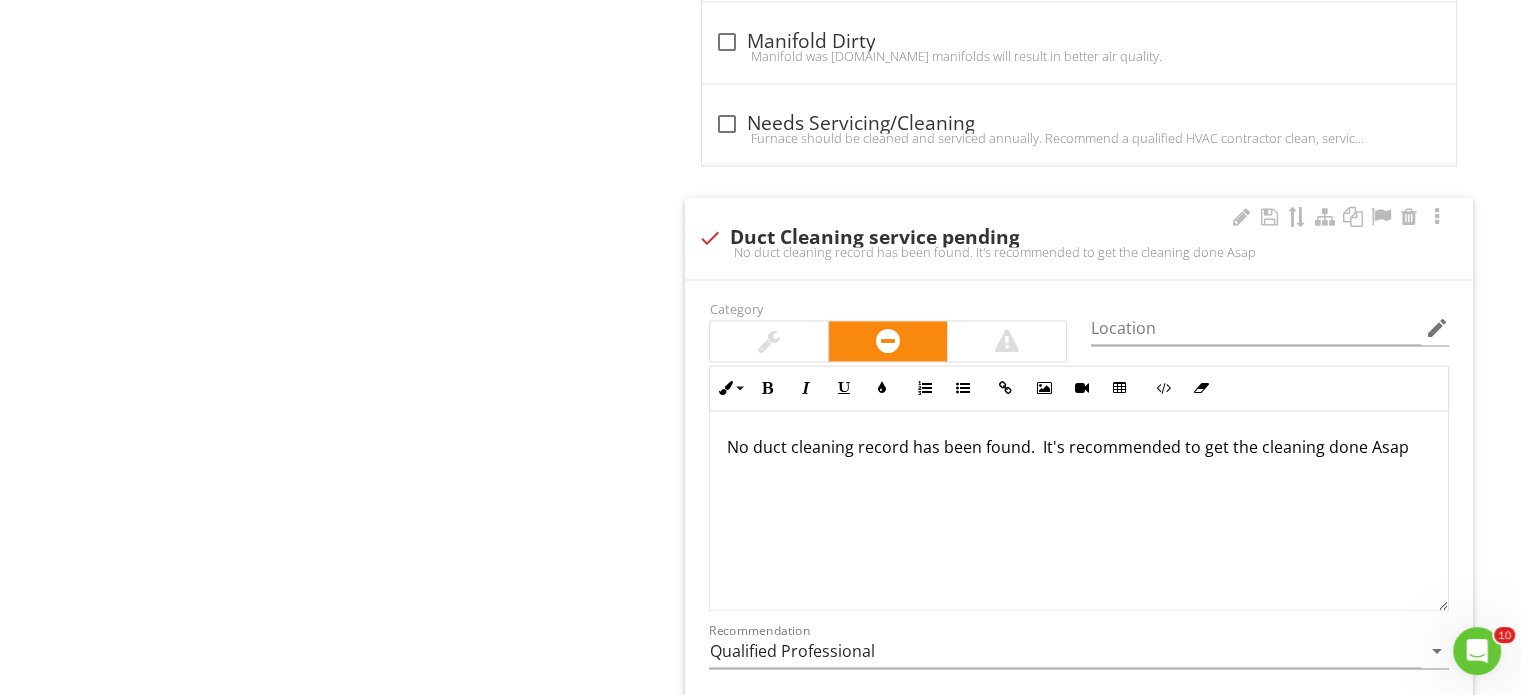 click on "No duct cleaning record has been found.  It's recommended to get the cleaning done Asap" at bounding box center [1079, 511] 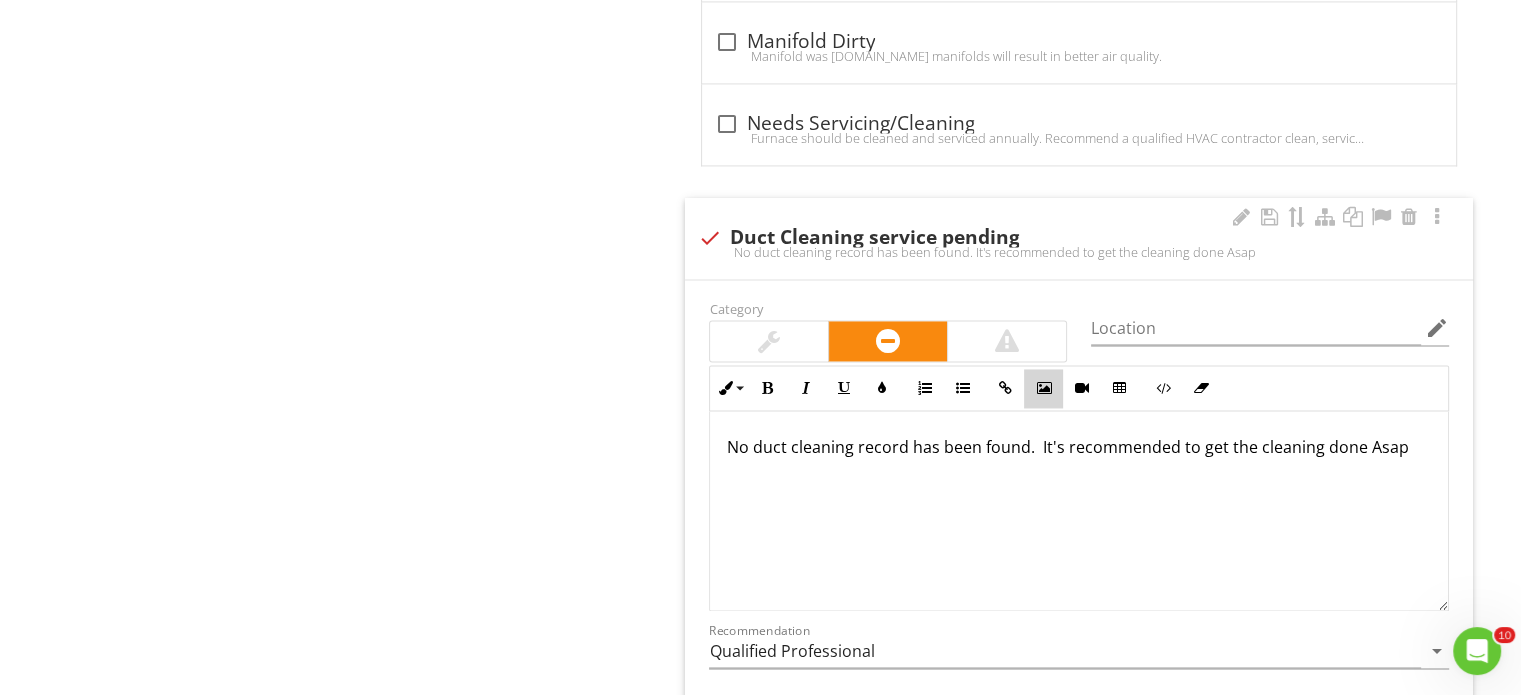 click at bounding box center [1043, 388] 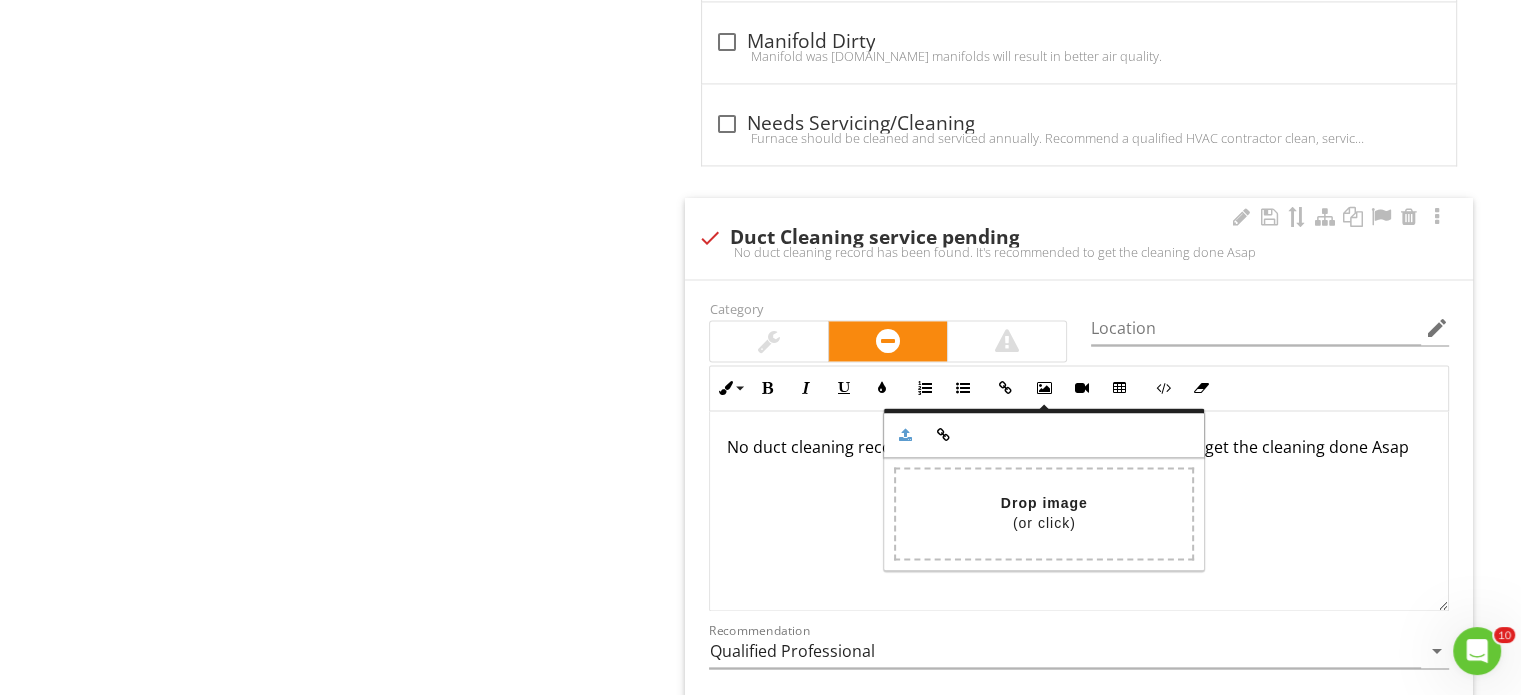 click on "No duct cleaning record has been found.  It's re commended to get the cleaning done Asap" at bounding box center [1079, 511] 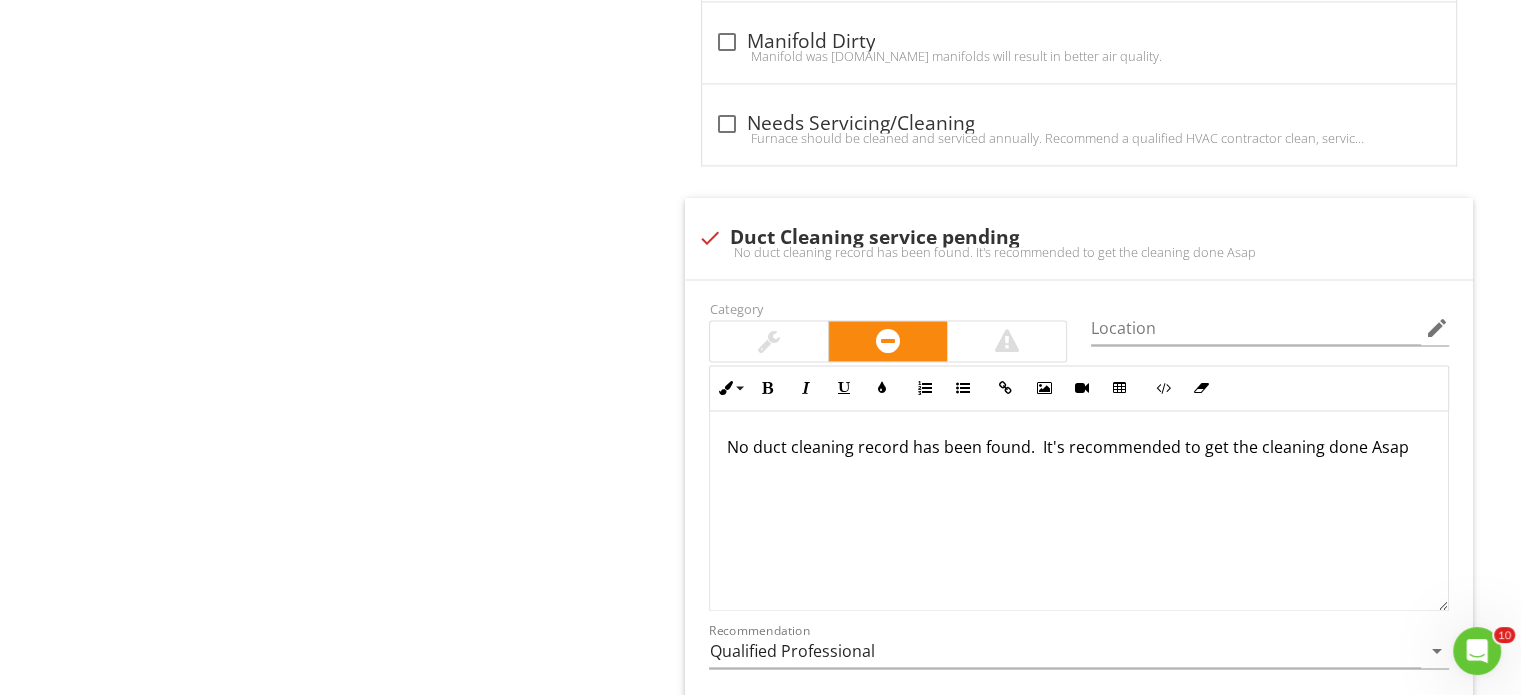 scroll, scrollTop: 2516, scrollLeft: 0, axis: vertical 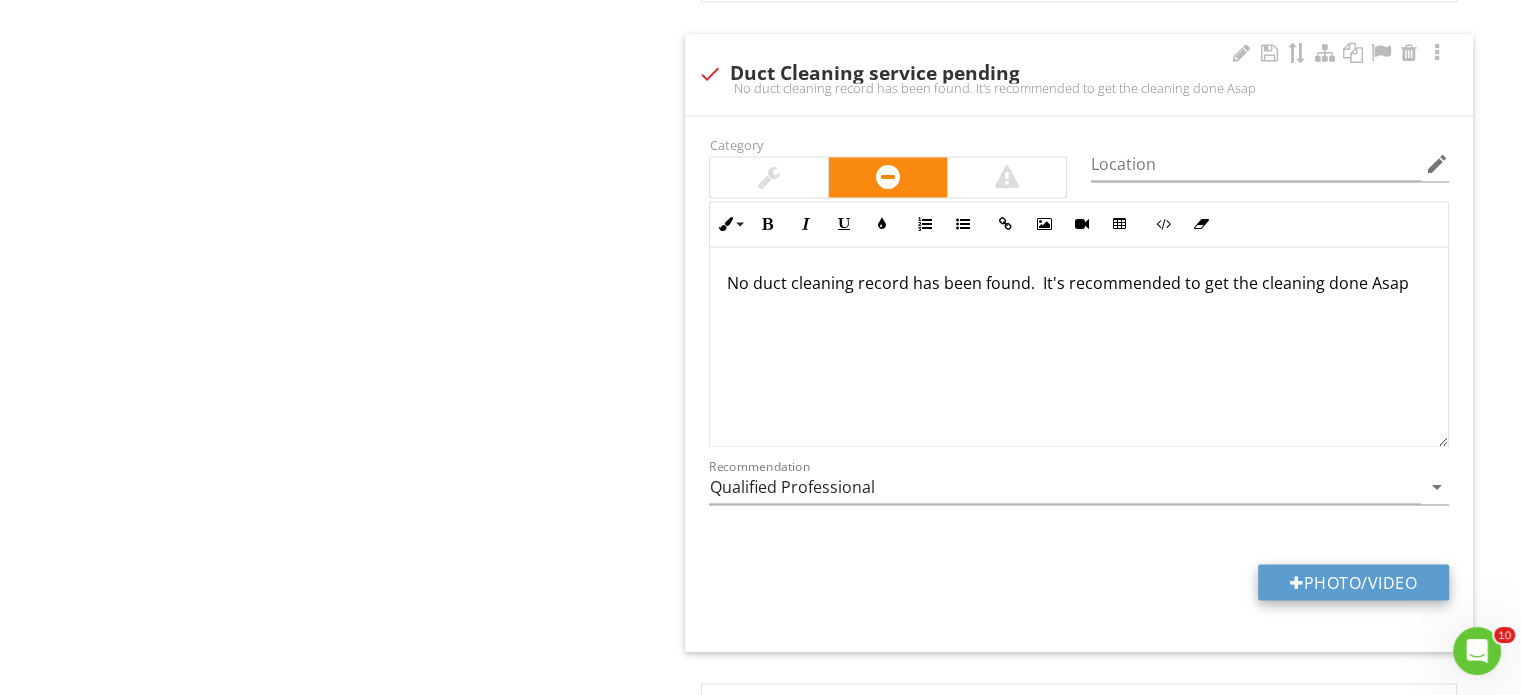 click on "Photo/Video" at bounding box center [1353, 582] 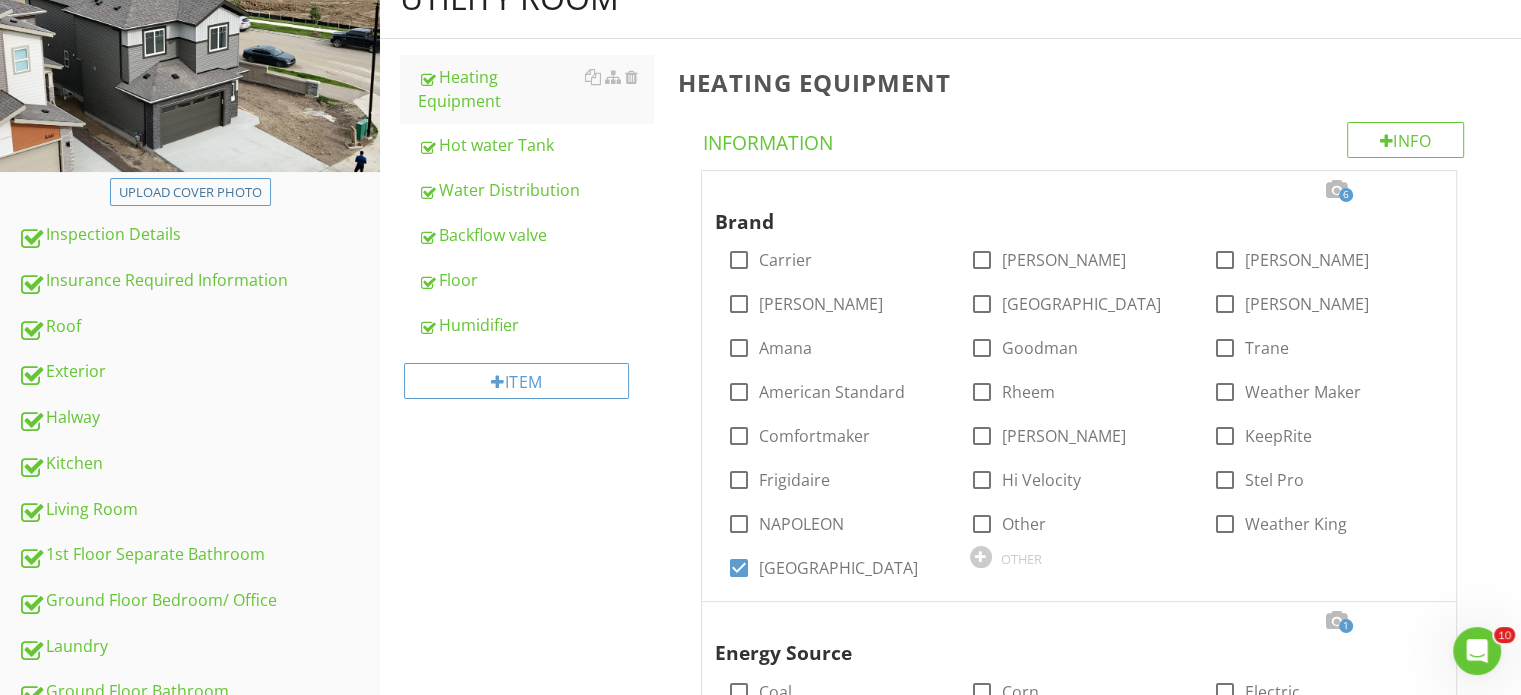 scroll, scrollTop: 220, scrollLeft: 0, axis: vertical 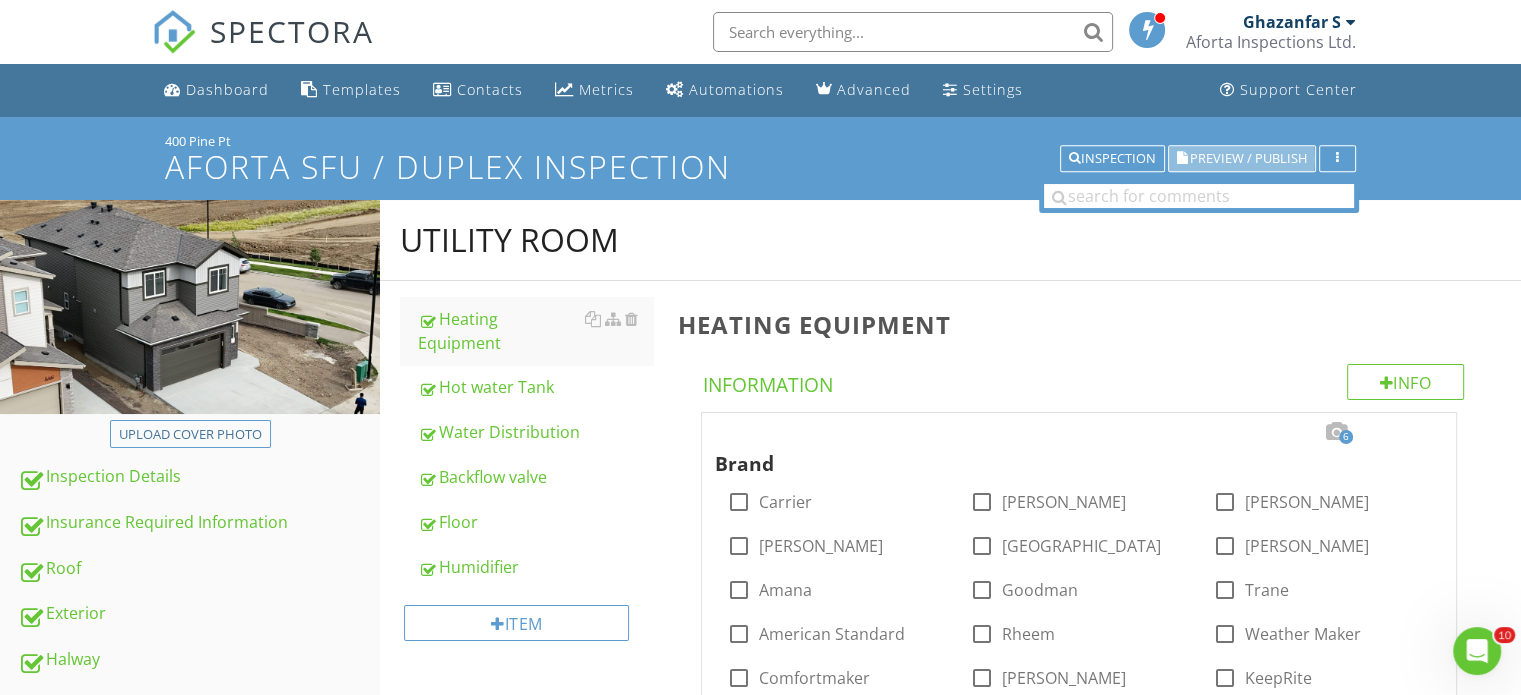 click on "Preview / Publish" at bounding box center (1248, 158) 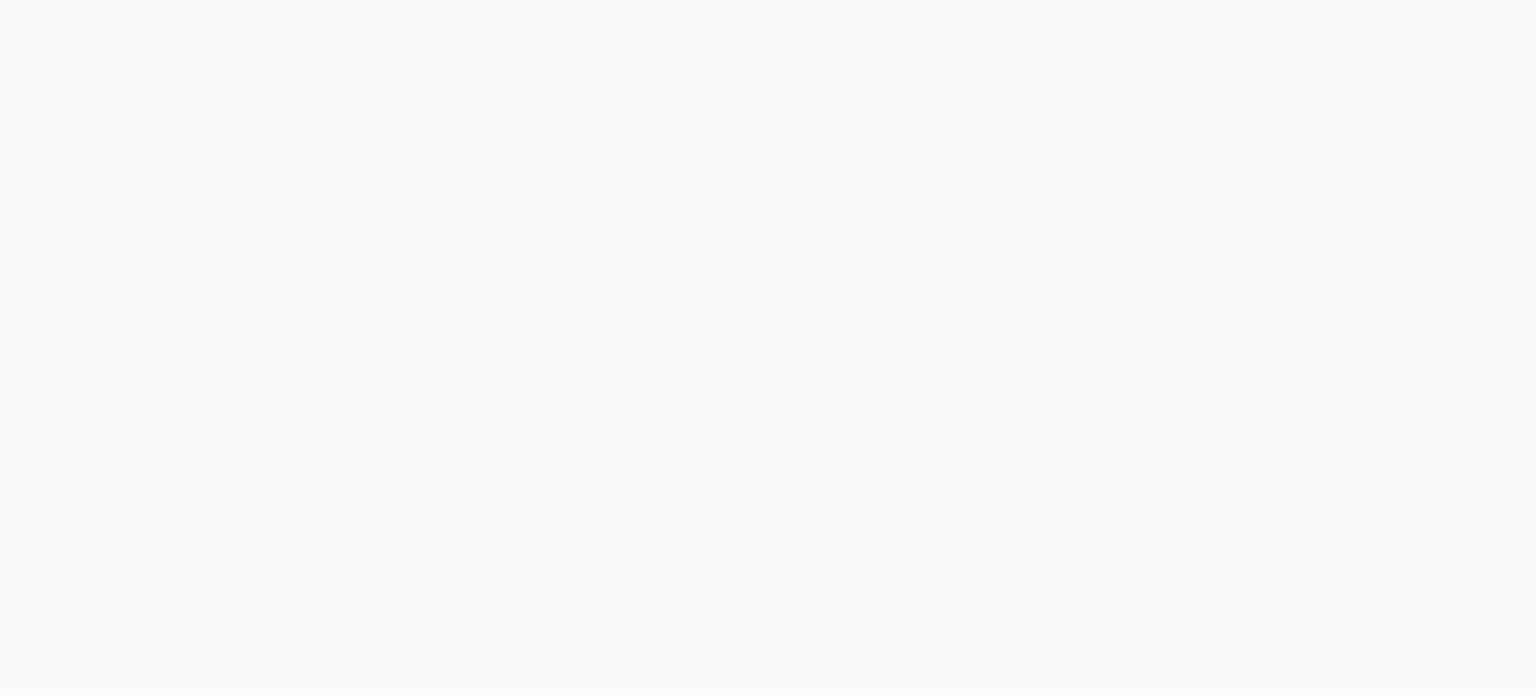 scroll, scrollTop: 0, scrollLeft: 0, axis: both 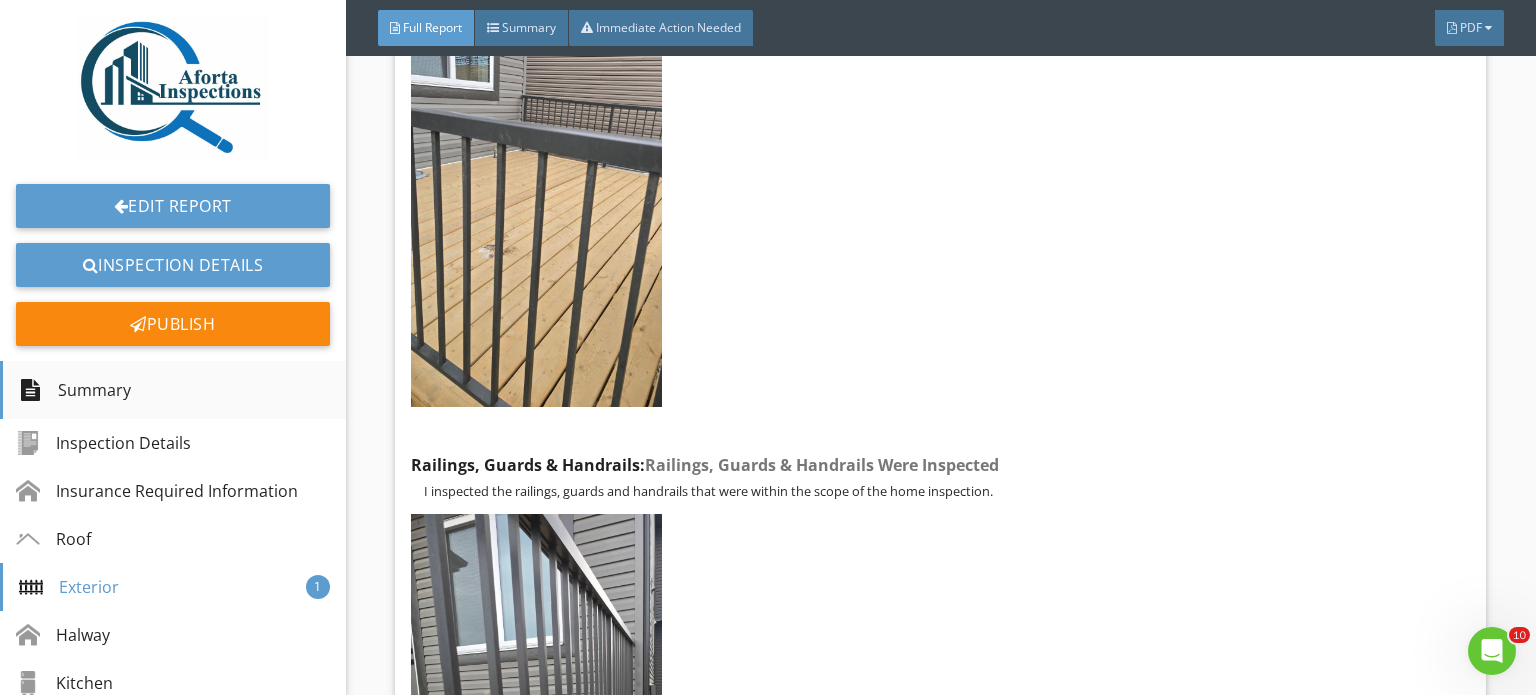 click on "Summary" at bounding box center [75, 390] 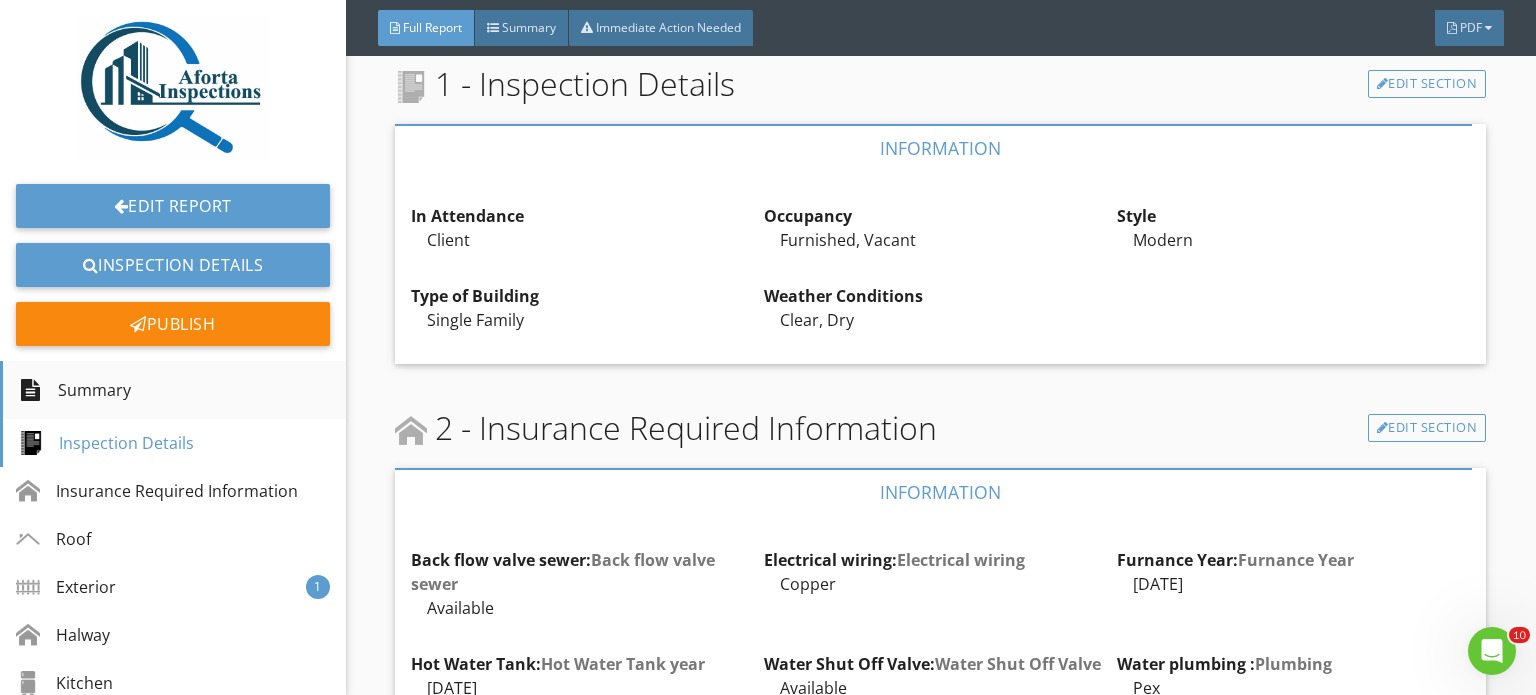 scroll, scrollTop: 698, scrollLeft: 0, axis: vertical 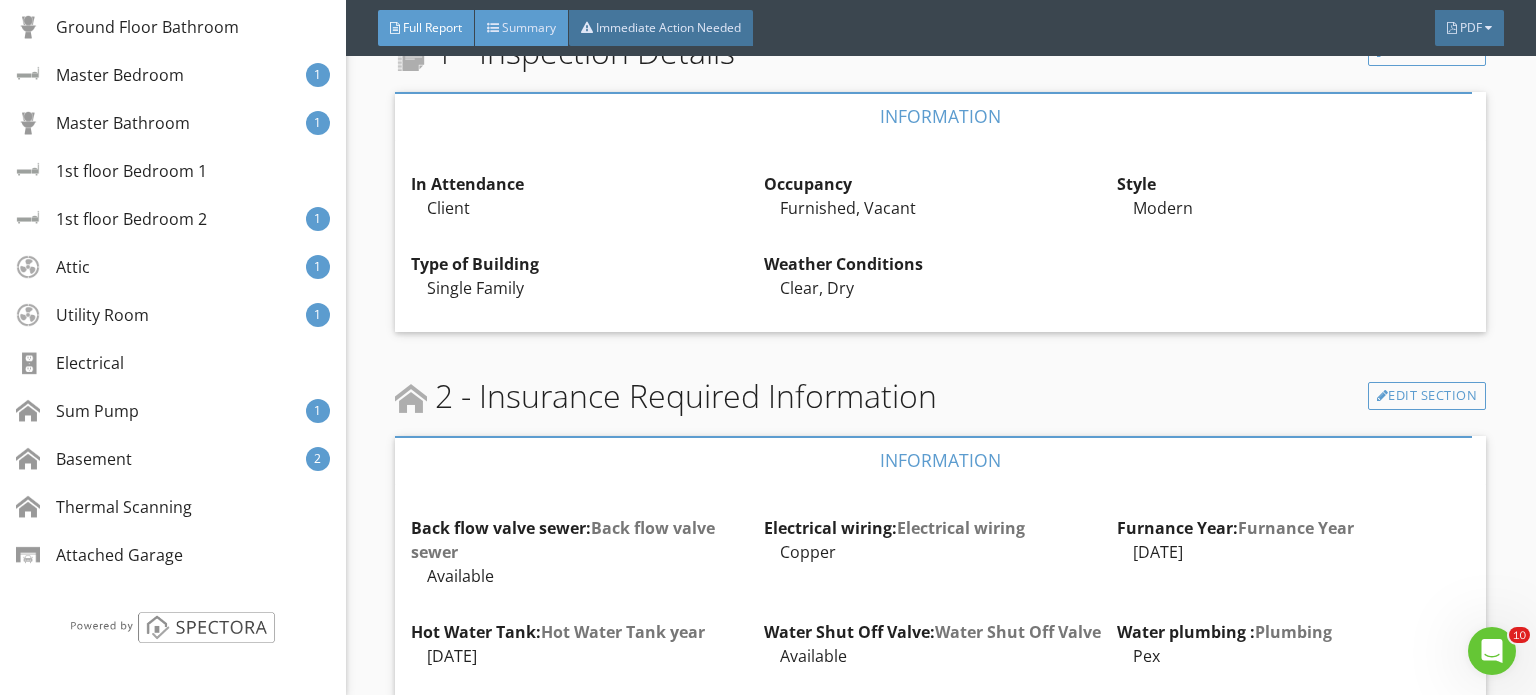 click on "Summary" at bounding box center [529, 27] 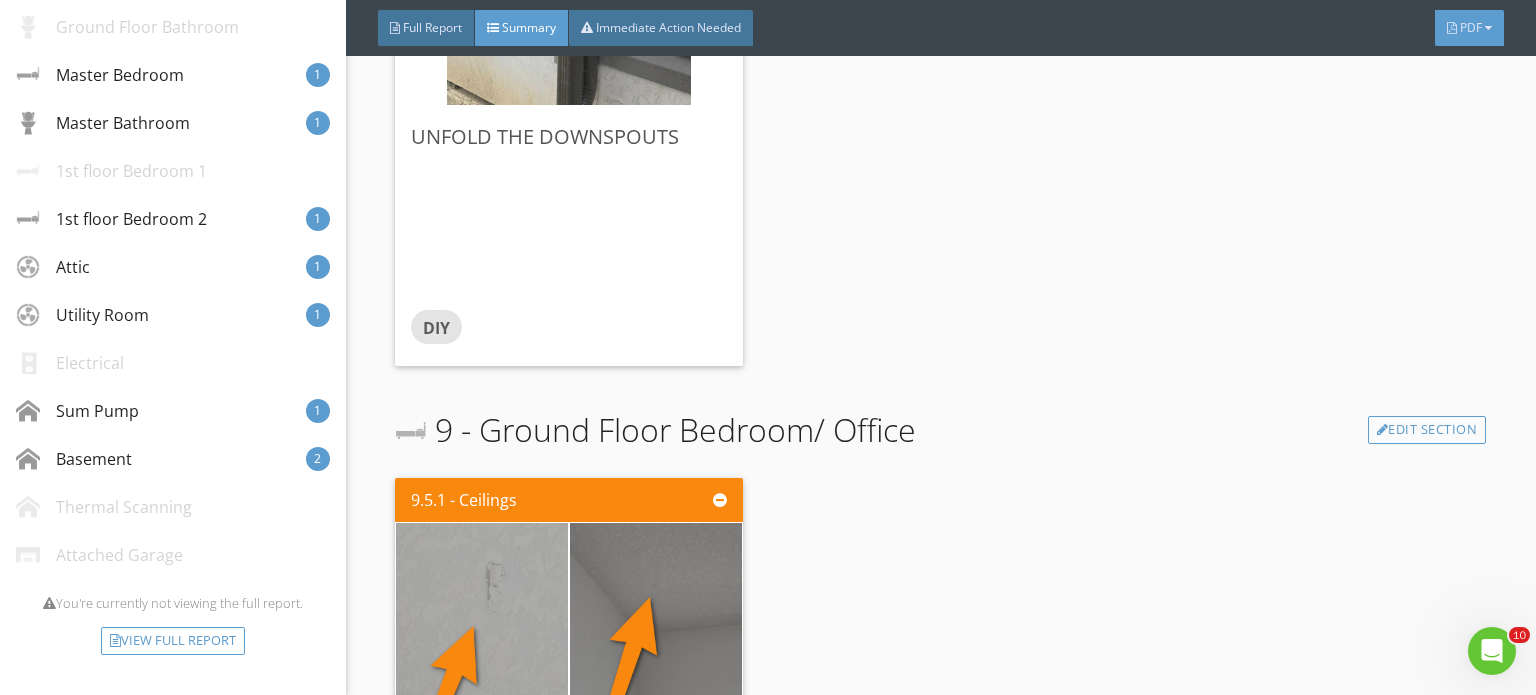 click on "PDF" at bounding box center [1469, 28] 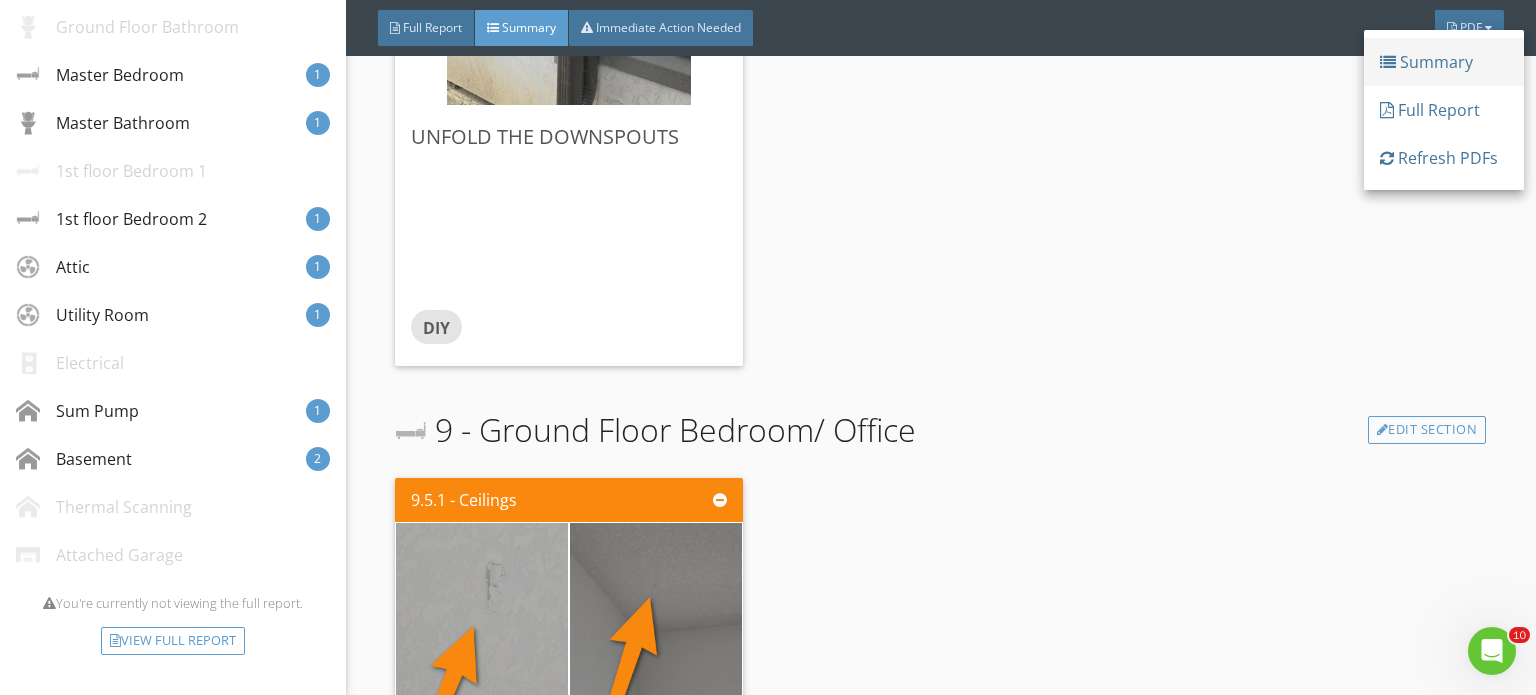 click on "Summary" at bounding box center [1444, 62] 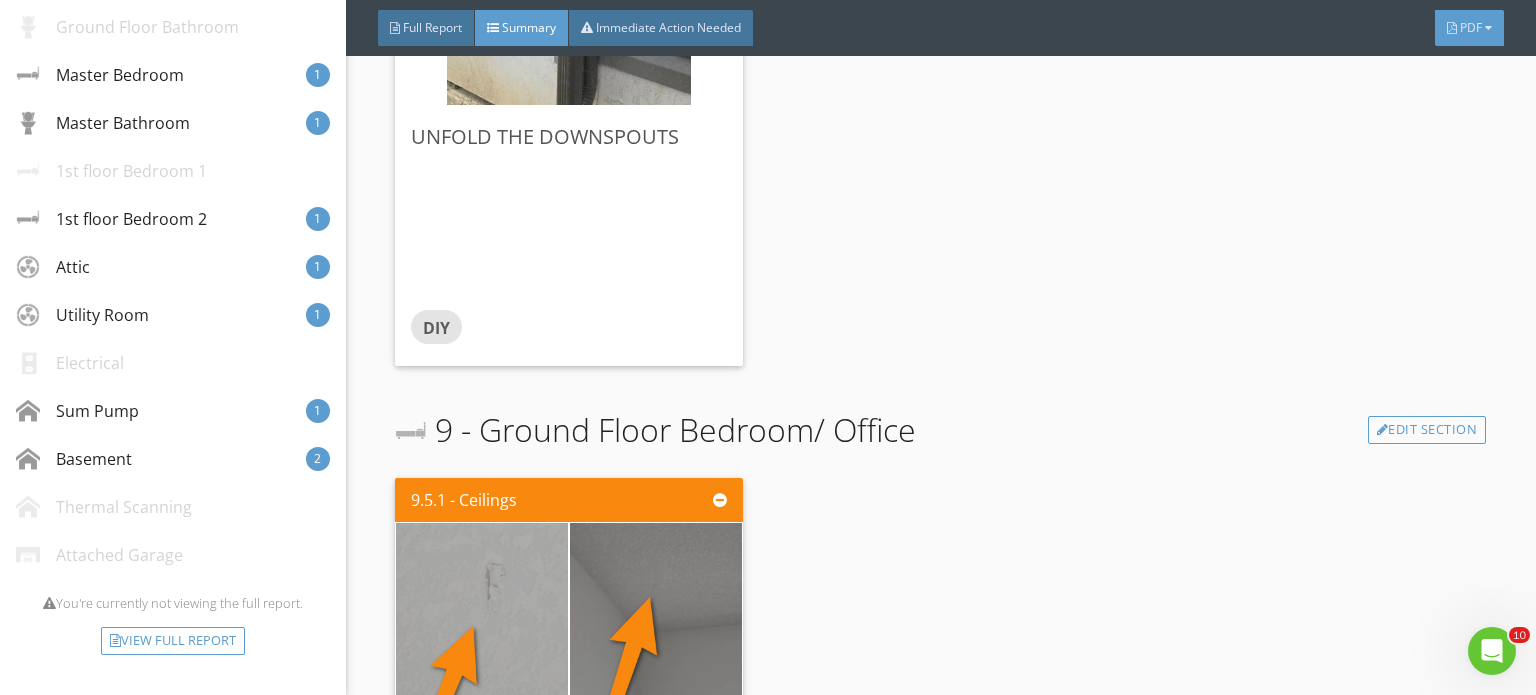 click at bounding box center [1488, 28] 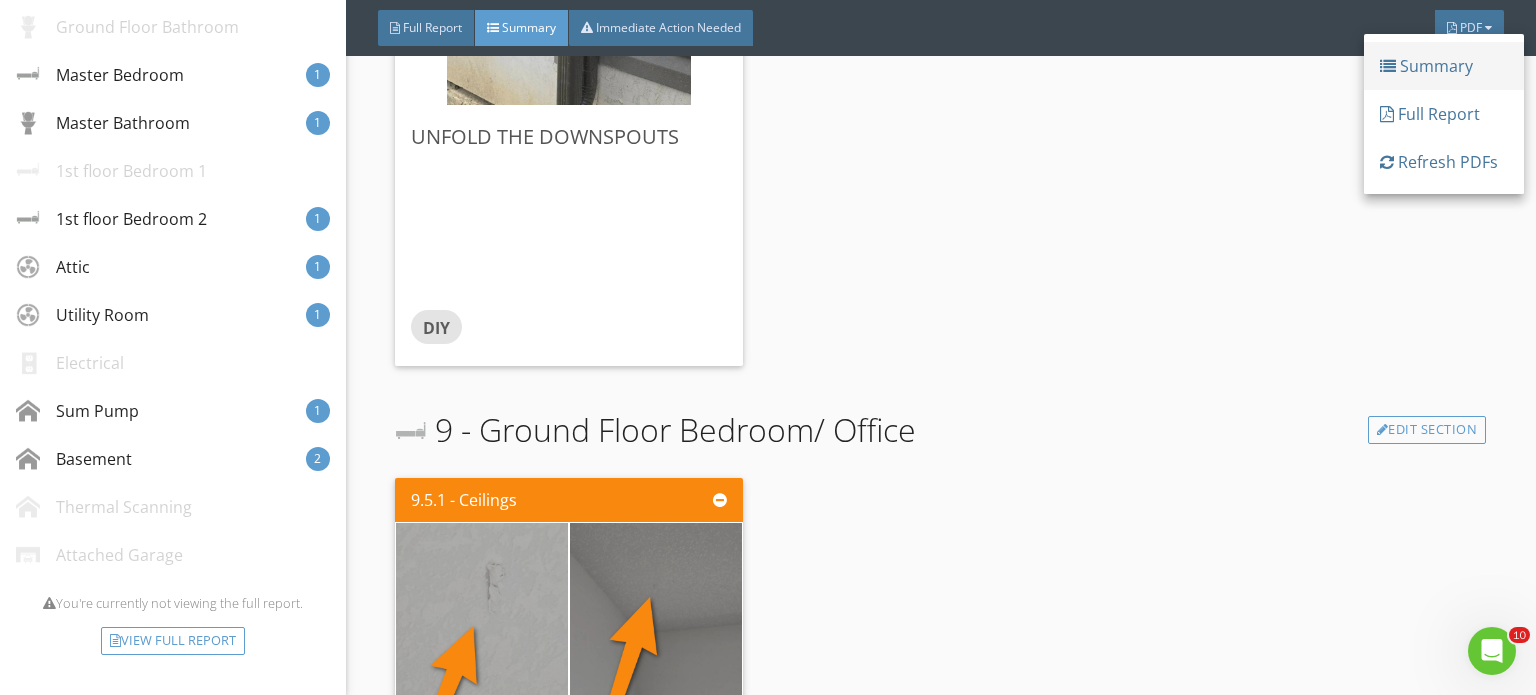 click on "Summary" at bounding box center (1444, 66) 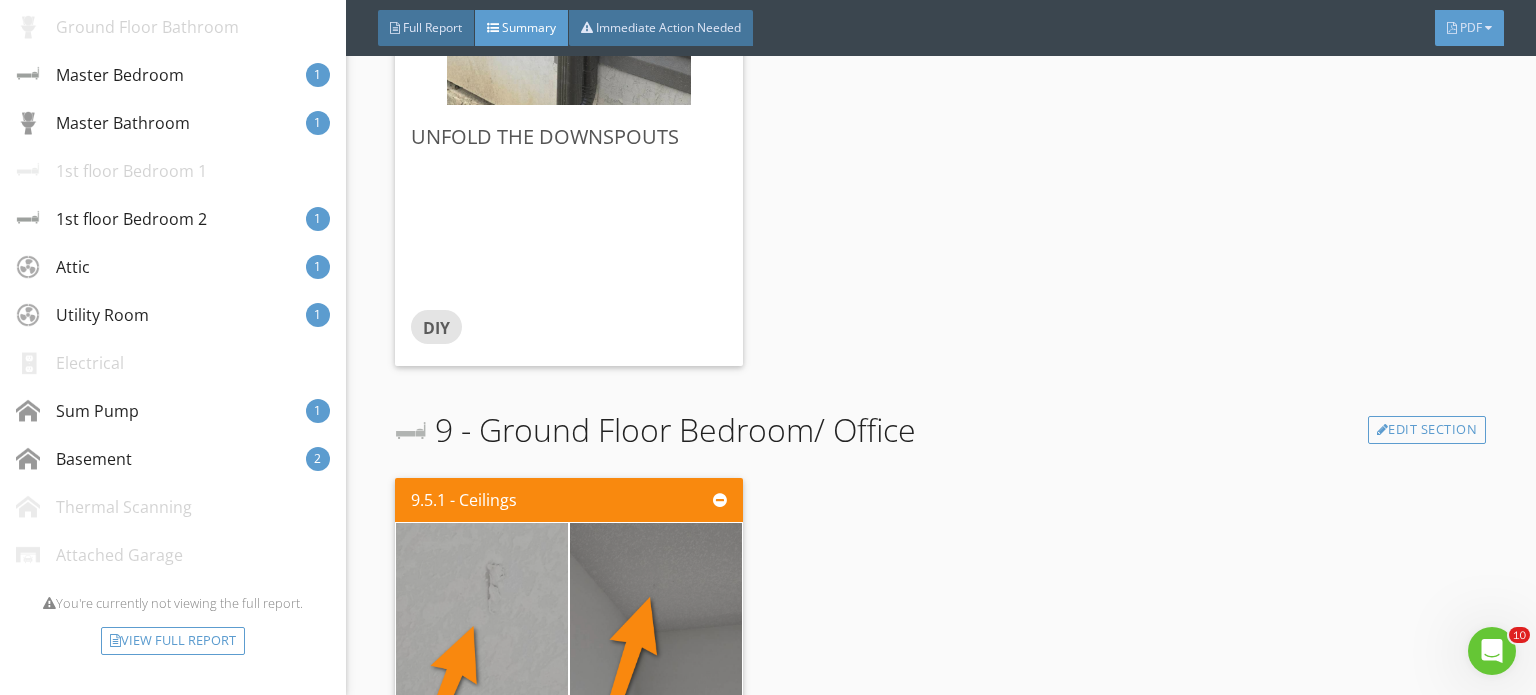click on "PDF" at bounding box center [1471, 27] 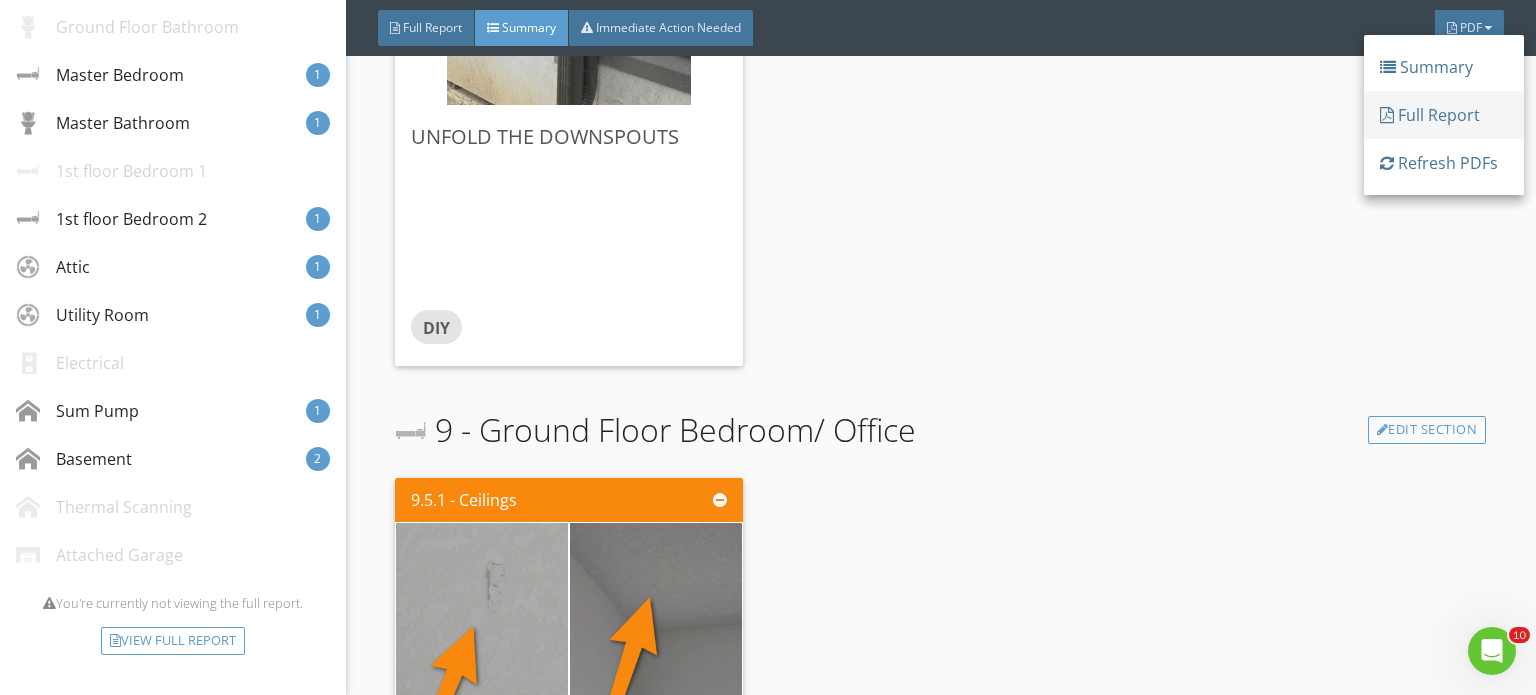 click on "Full Report" at bounding box center [1444, 115] 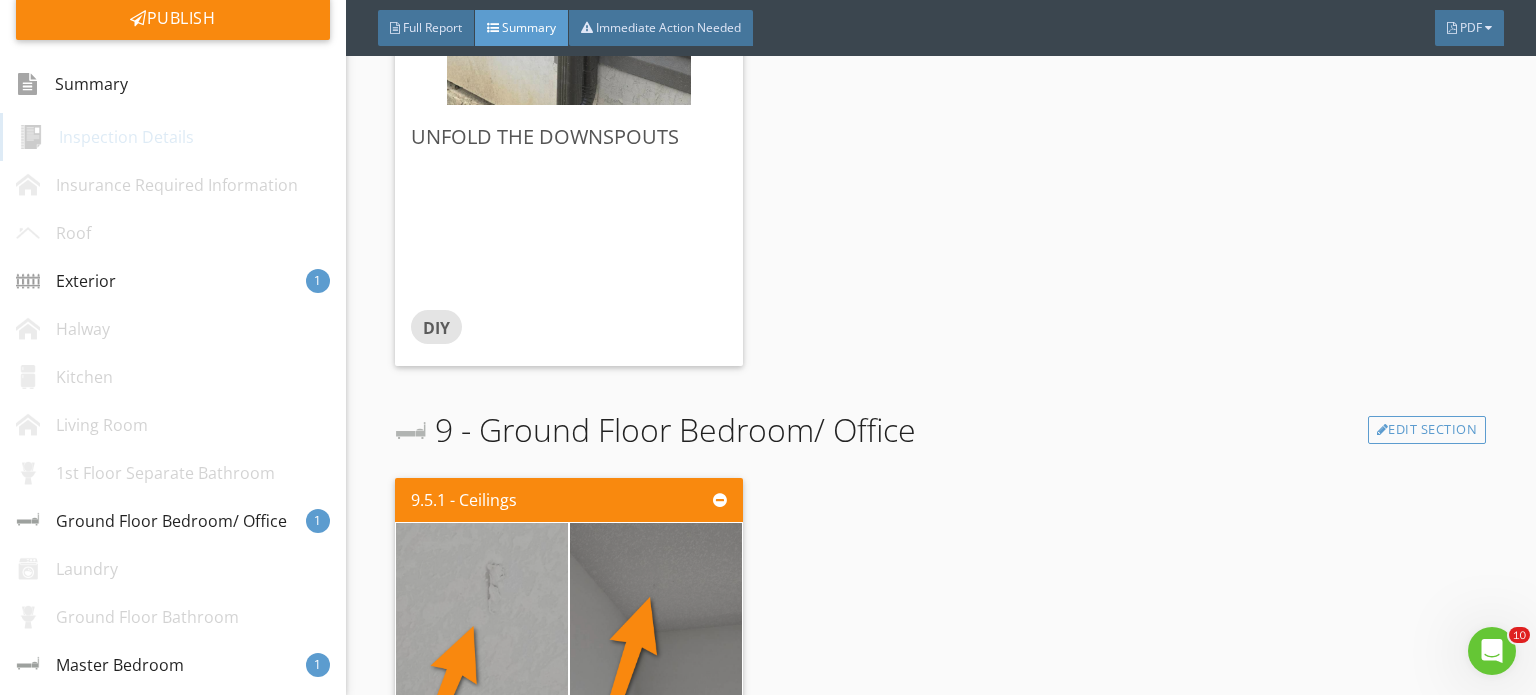 scroll, scrollTop: 0, scrollLeft: 0, axis: both 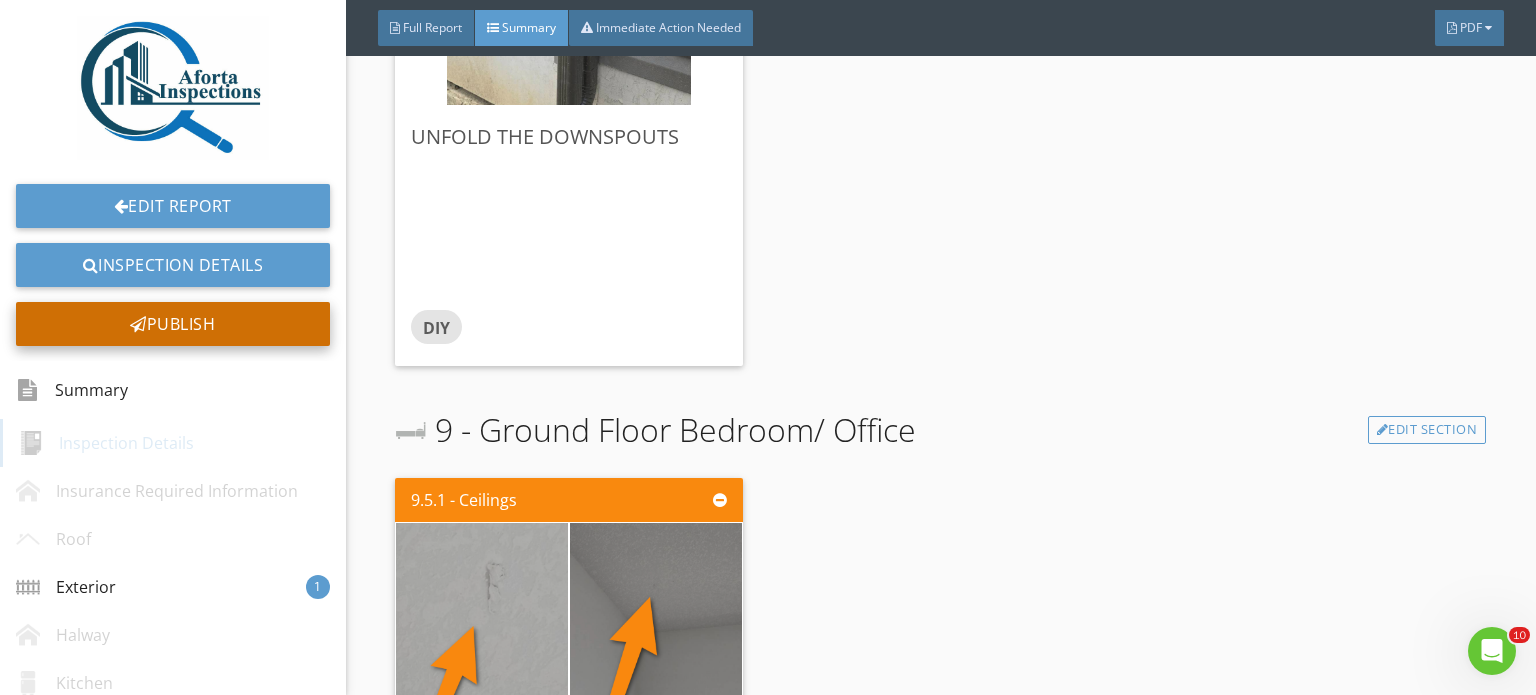 click on "Publish" at bounding box center (173, 324) 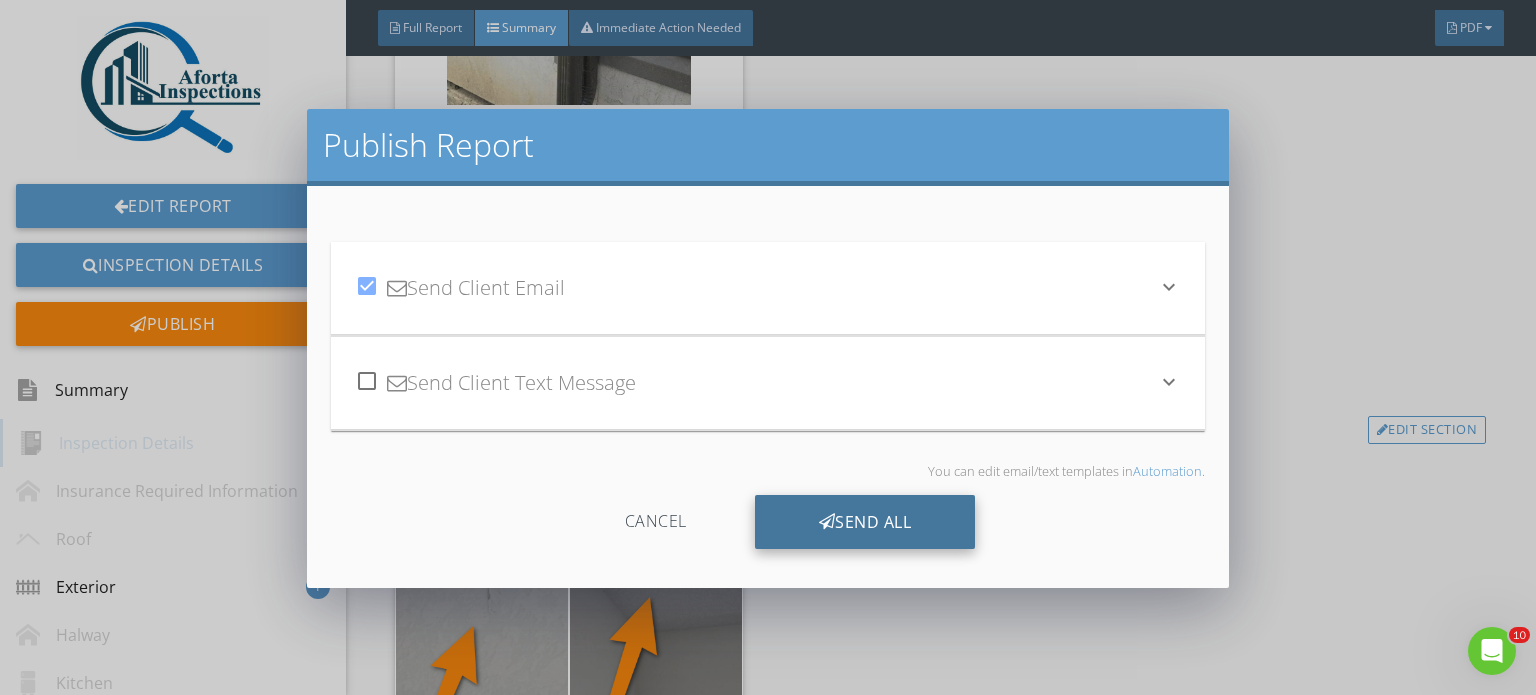 click on "Send All" at bounding box center (865, 522) 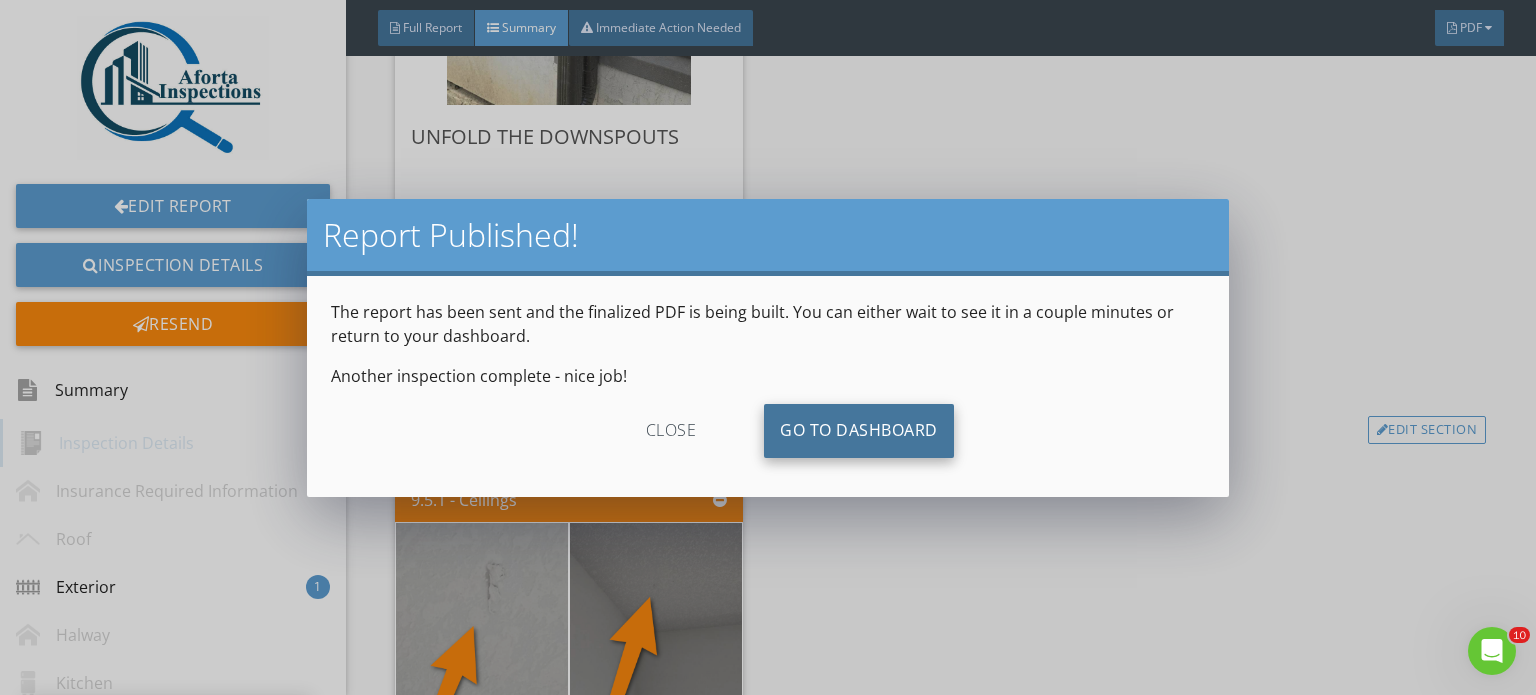 click on "Go To Dashboard" at bounding box center [859, 431] 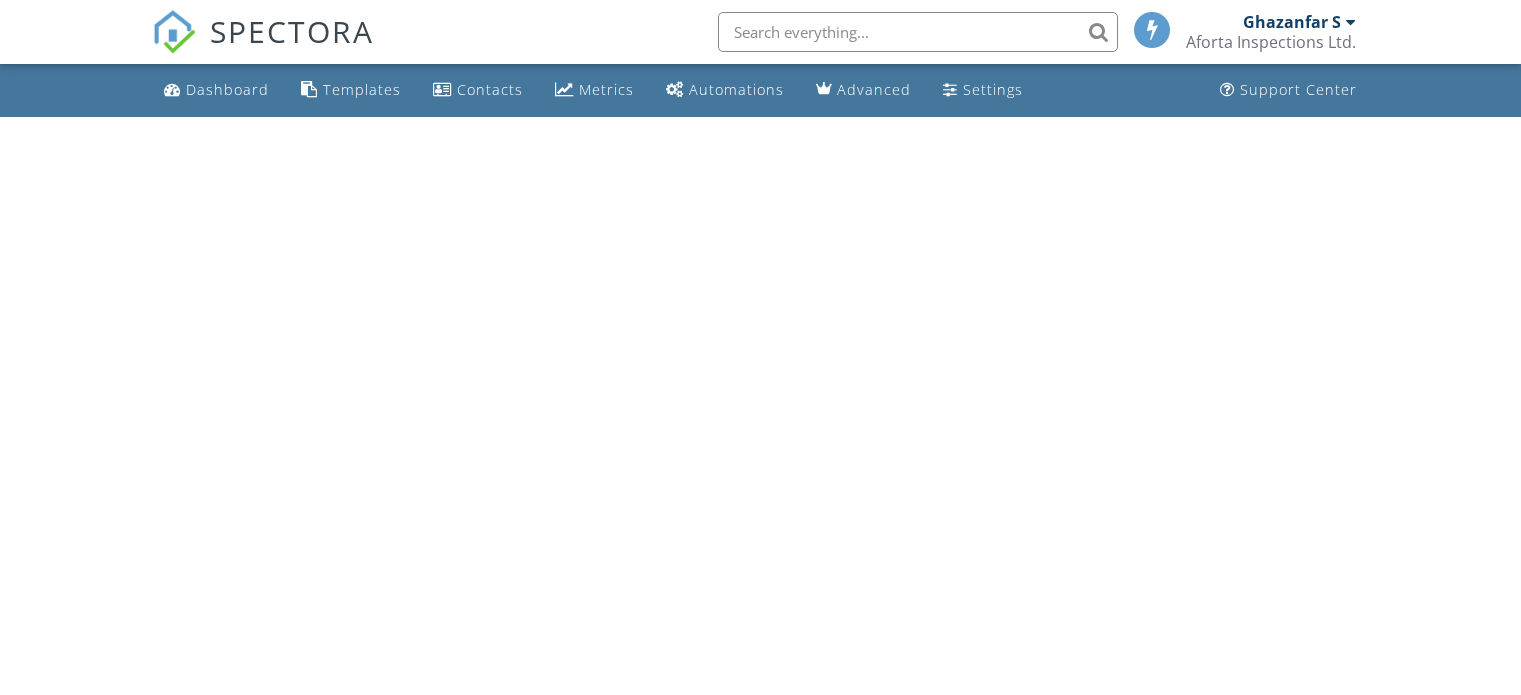 scroll, scrollTop: 0, scrollLeft: 0, axis: both 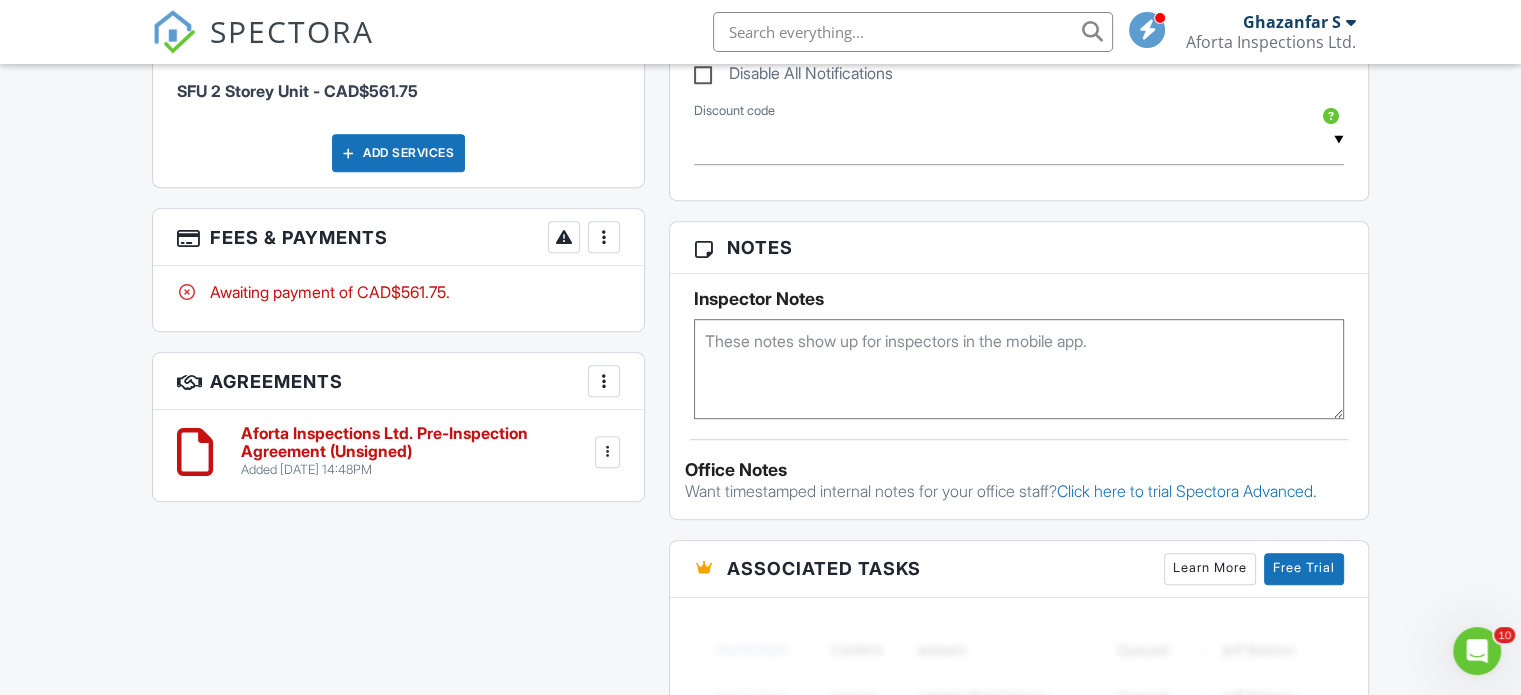 click at bounding box center [604, 237] 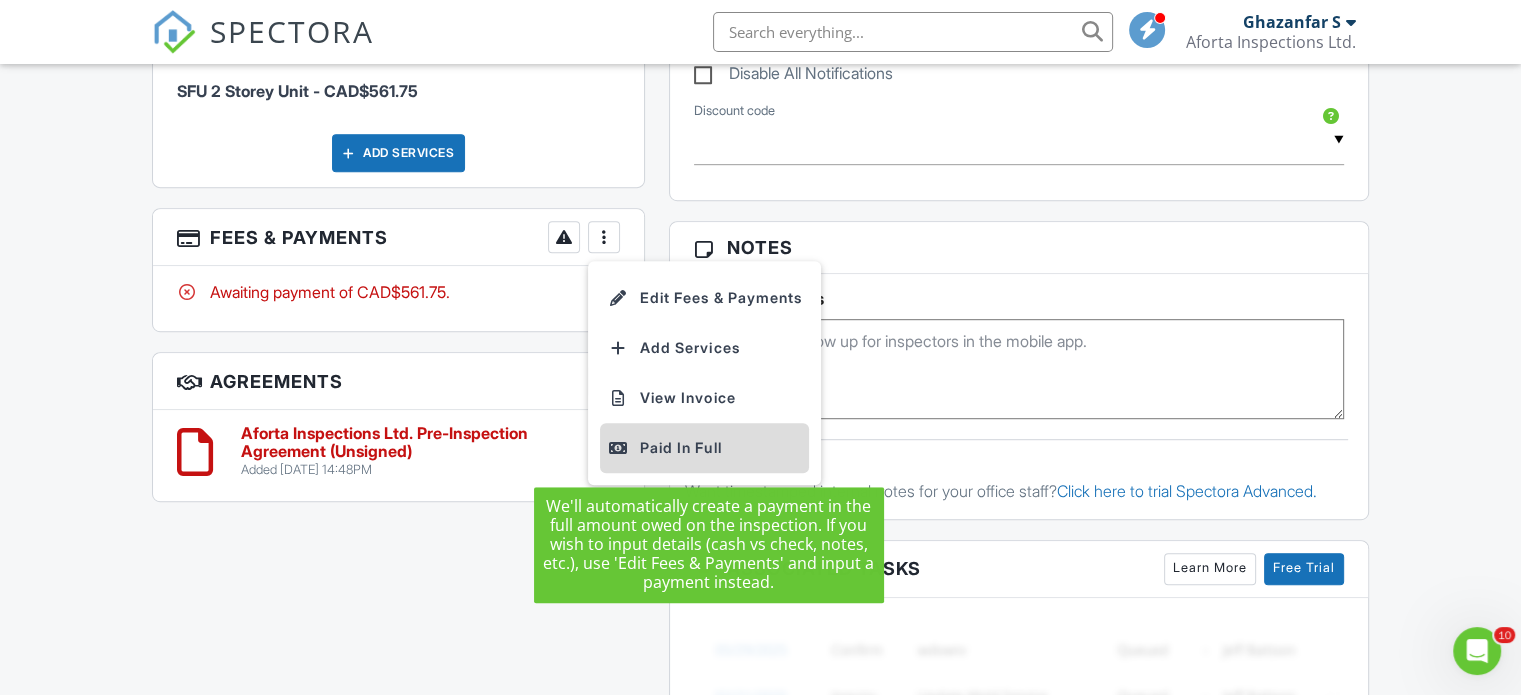 click on "Paid In Full" at bounding box center [704, 448] 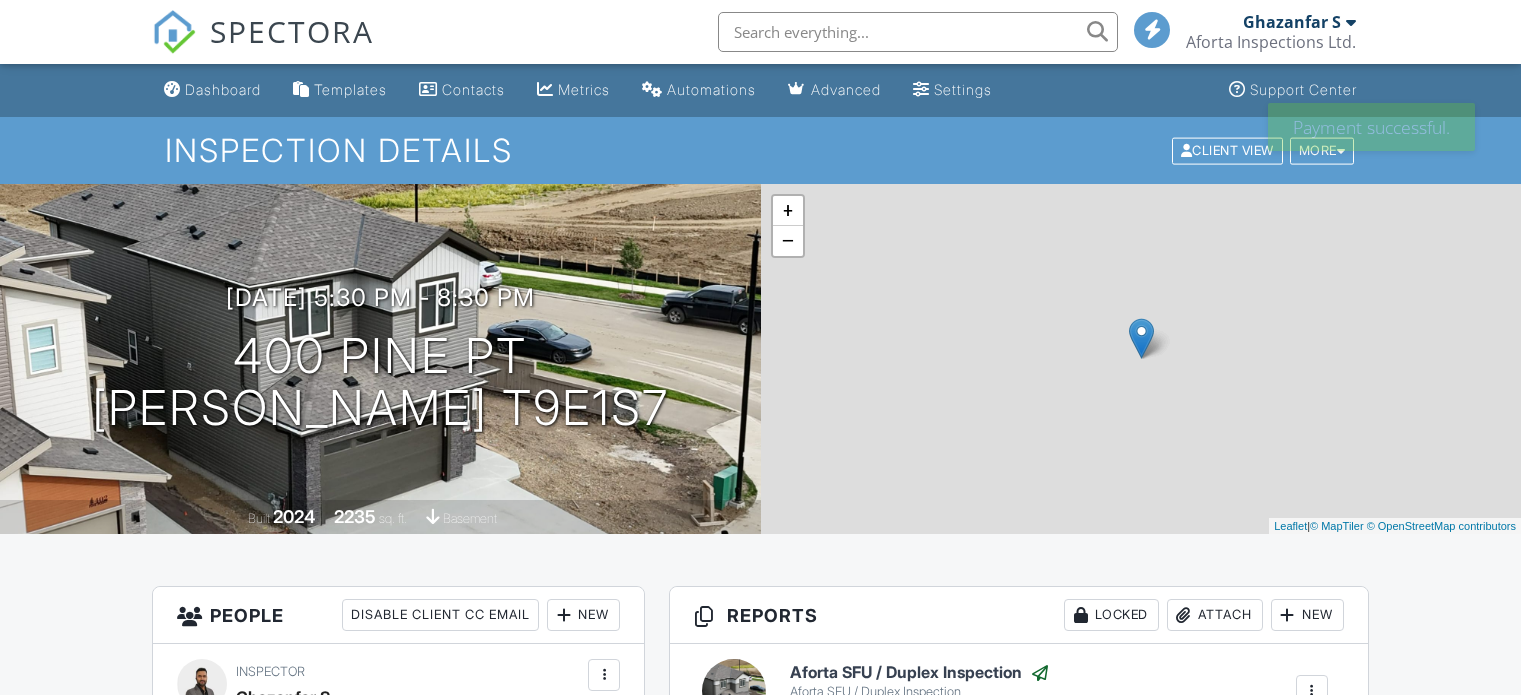 scroll, scrollTop: 0, scrollLeft: 0, axis: both 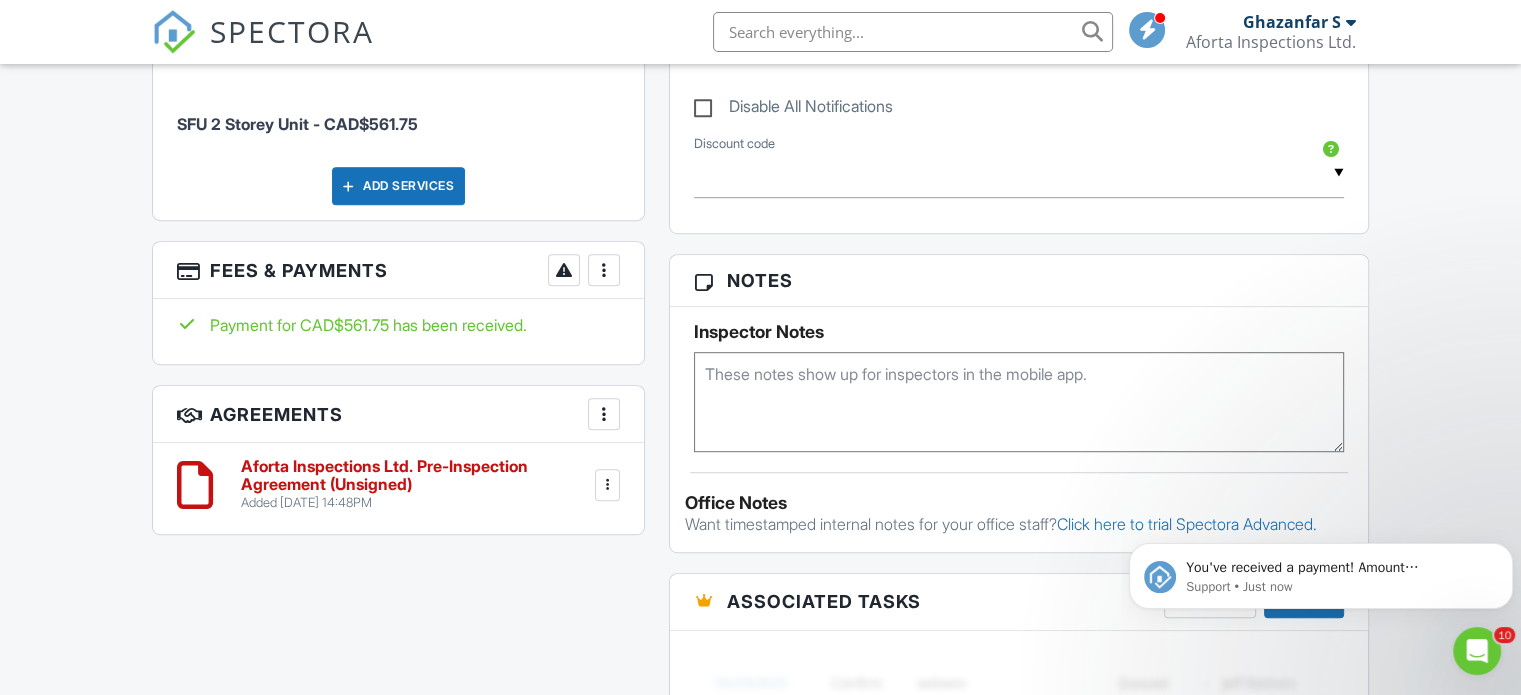 click at bounding box center [608, 485] 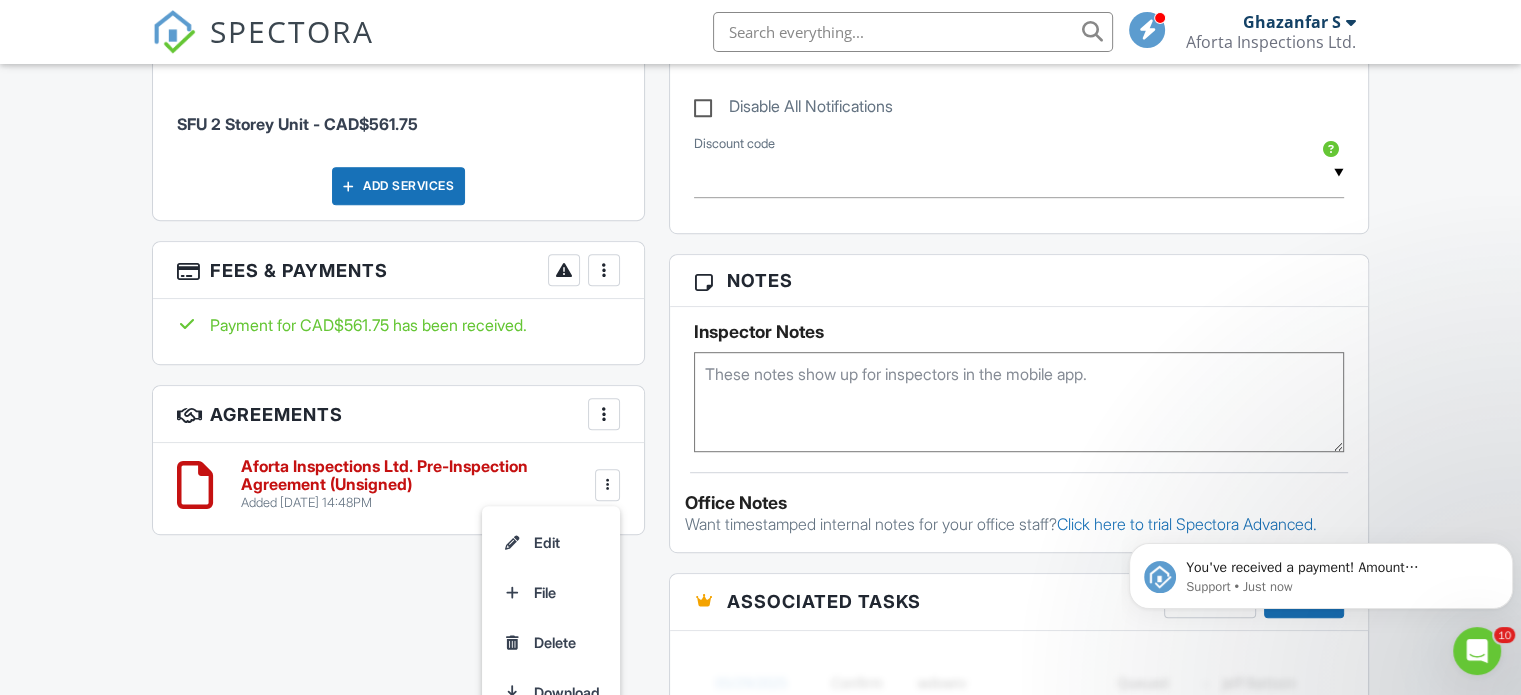 click on "All emails and texts are disabled for this inspection!
All emails and texts have been disabled for this inspection. This may have happened due to someone manually disabling them or this inspection being unconfirmed when it was scheduled. To re-enable emails and texts for this inspection, click the button below.
Turn on emails and texts
Turn on and Requeue Notifications
Reports
Locked
Attach
New
Aforta SFU / Duplex Inspection
Aforta SFU / Duplex Inspection
Edit
View
Copy
View Log
RRB Log
[GEOGRAPHIC_DATA]
Published at [DATE] 12:04 AM
Resend Email/Text
Publish report?
This will make this report available to your client and/or agent. It will not send out a notification.
To send an email, use 'Publish All' below or jump into the report and use the 'Publish' button there.
Cancel
Publish
To" at bounding box center (760, 301) 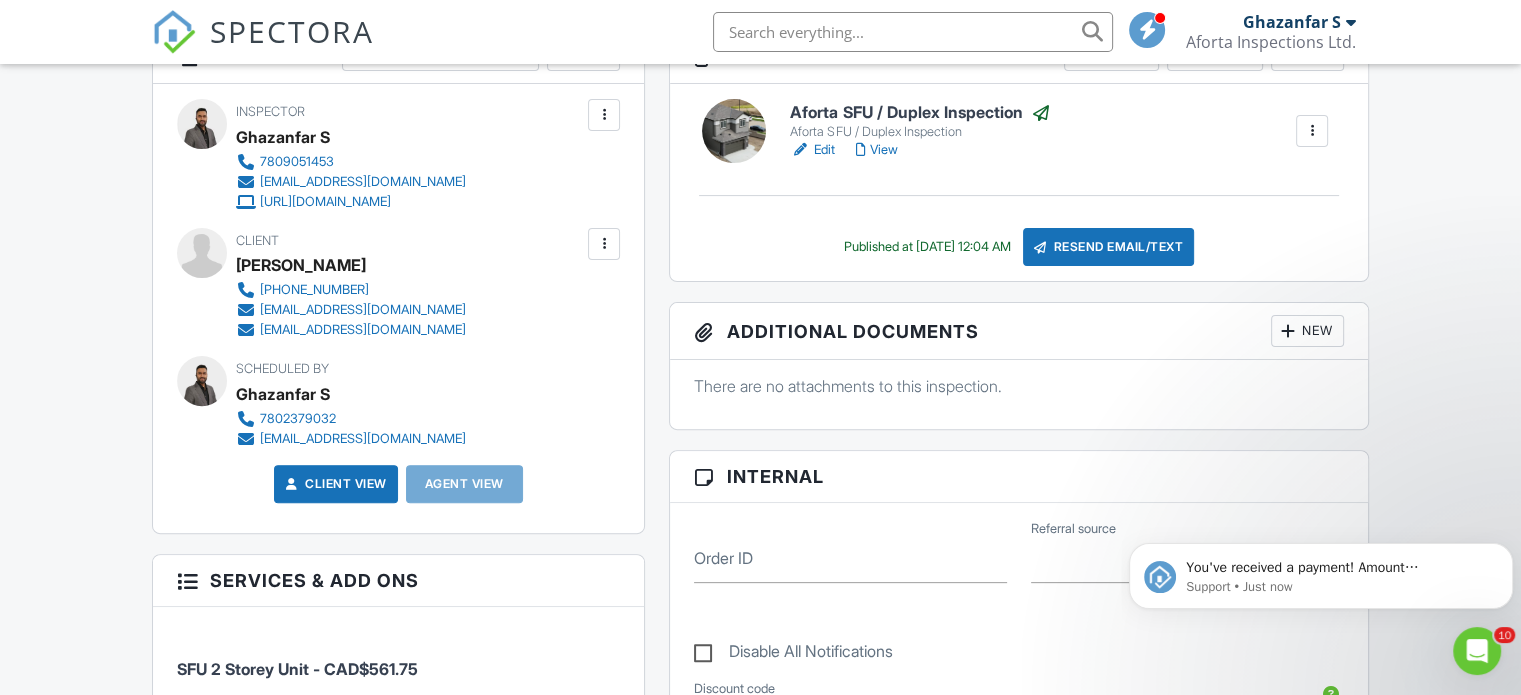 scroll, scrollTop: 563, scrollLeft: 0, axis: vertical 